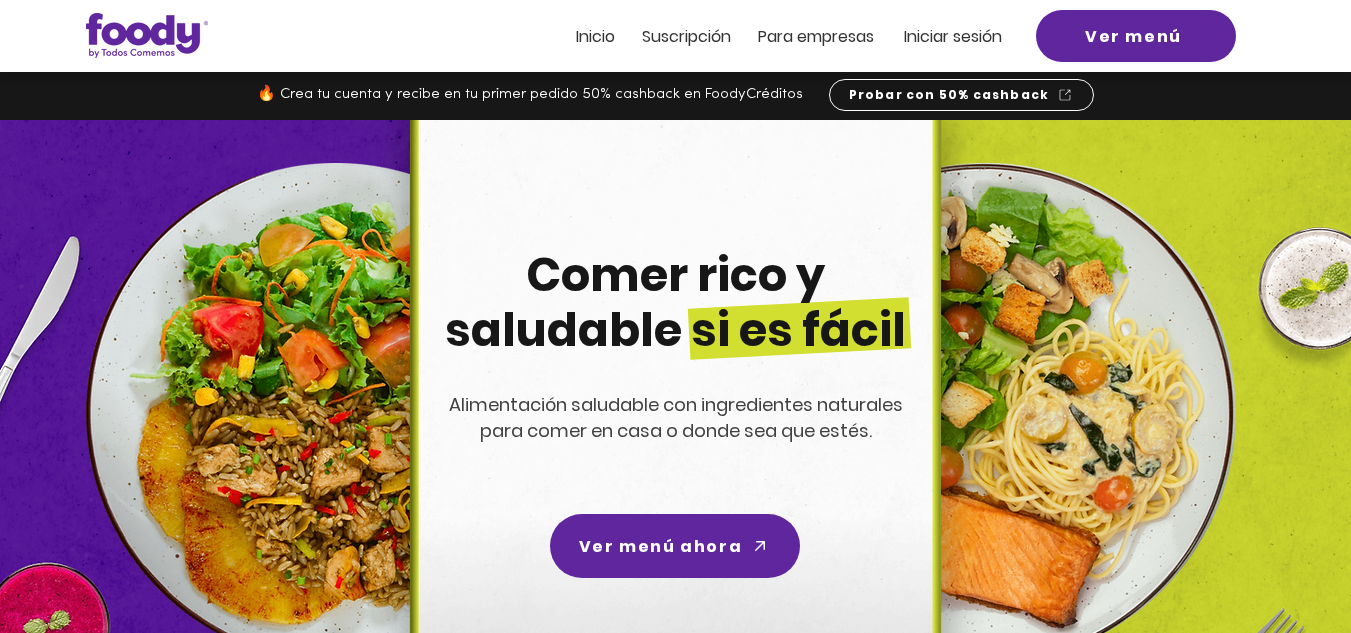 scroll, scrollTop: 0, scrollLeft: 0, axis: both 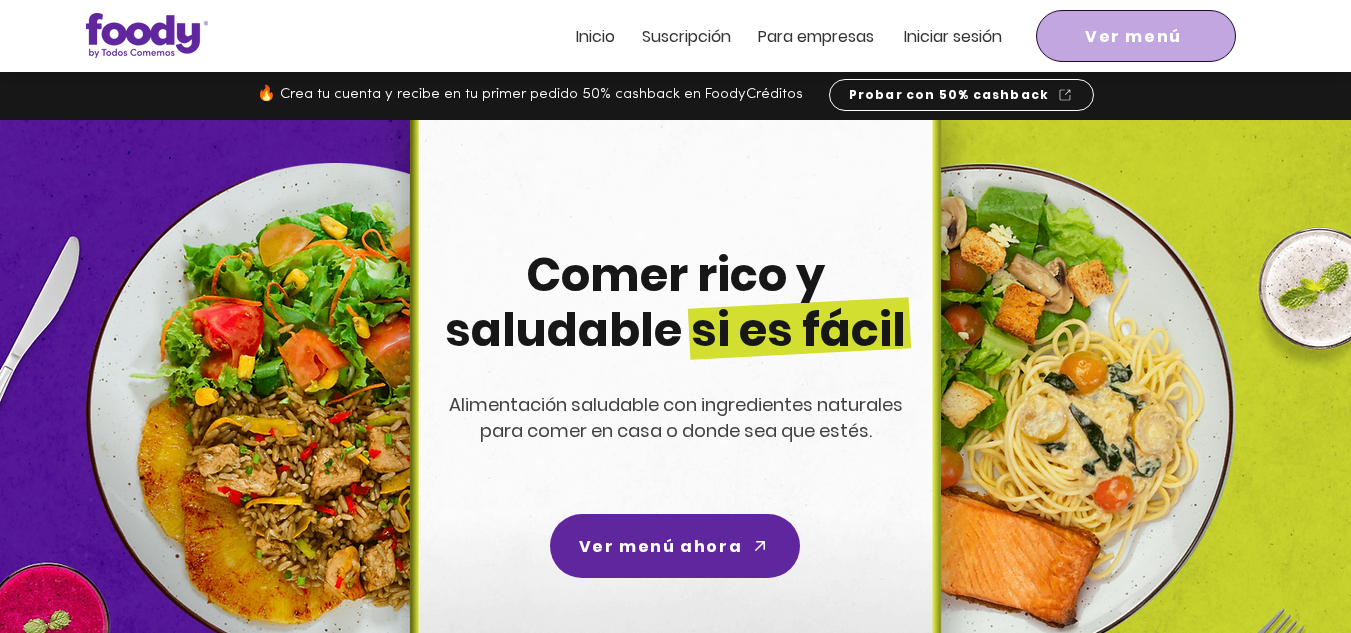 click on "Ver menú" at bounding box center [1136, 36] 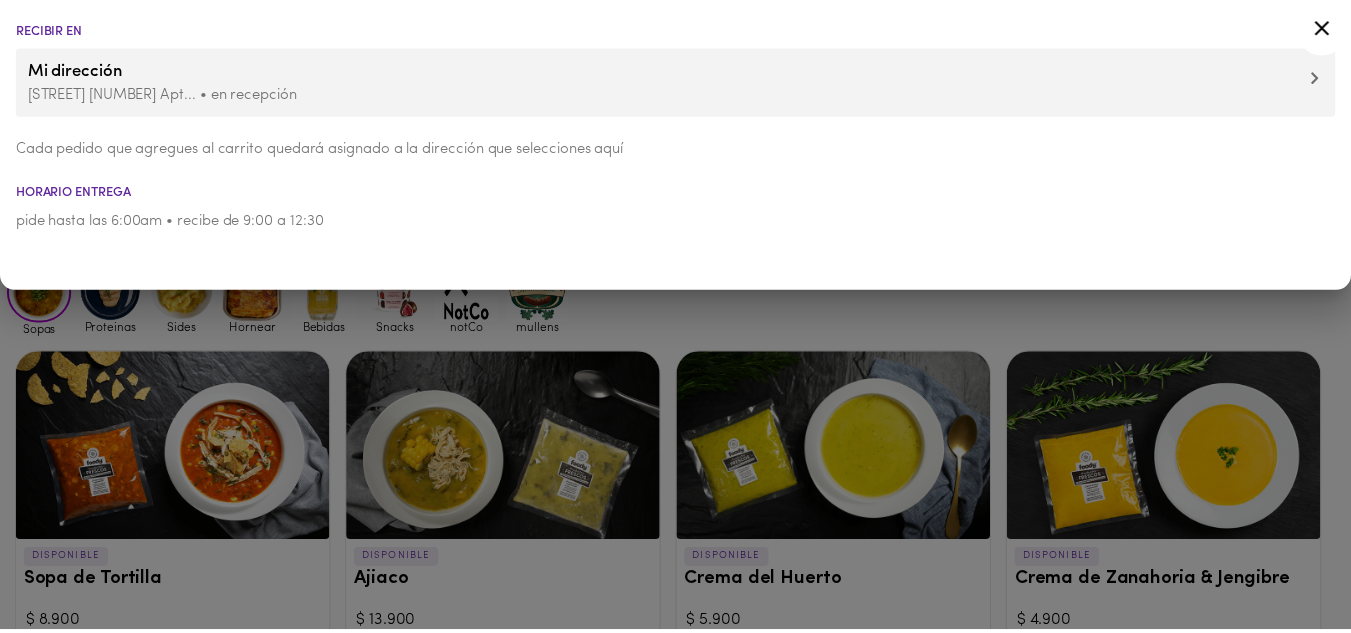 scroll, scrollTop: 0, scrollLeft: 0, axis: both 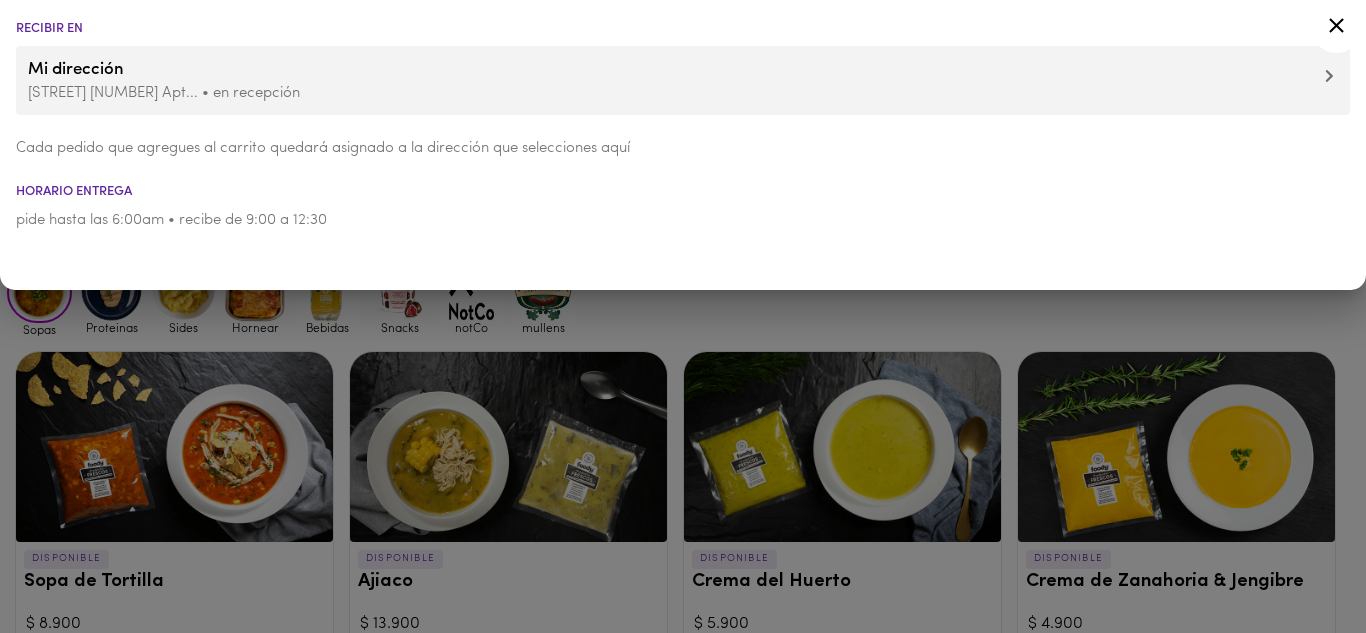 click 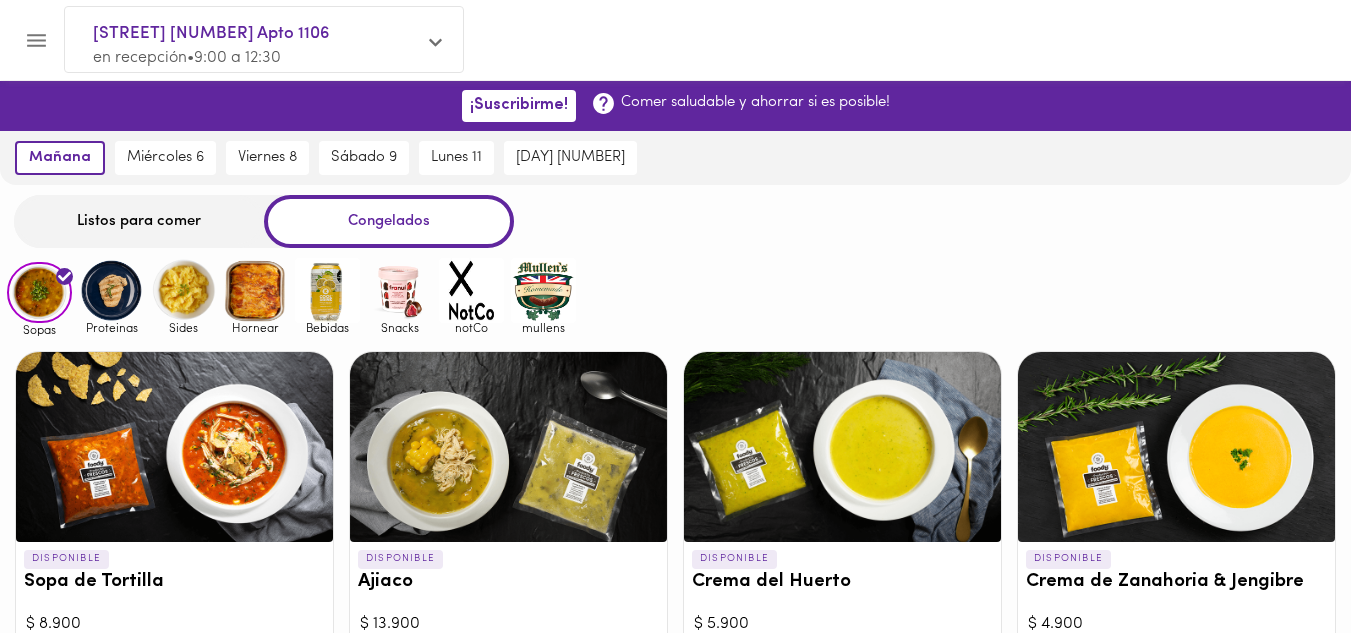 click at bounding box center (111, 290) 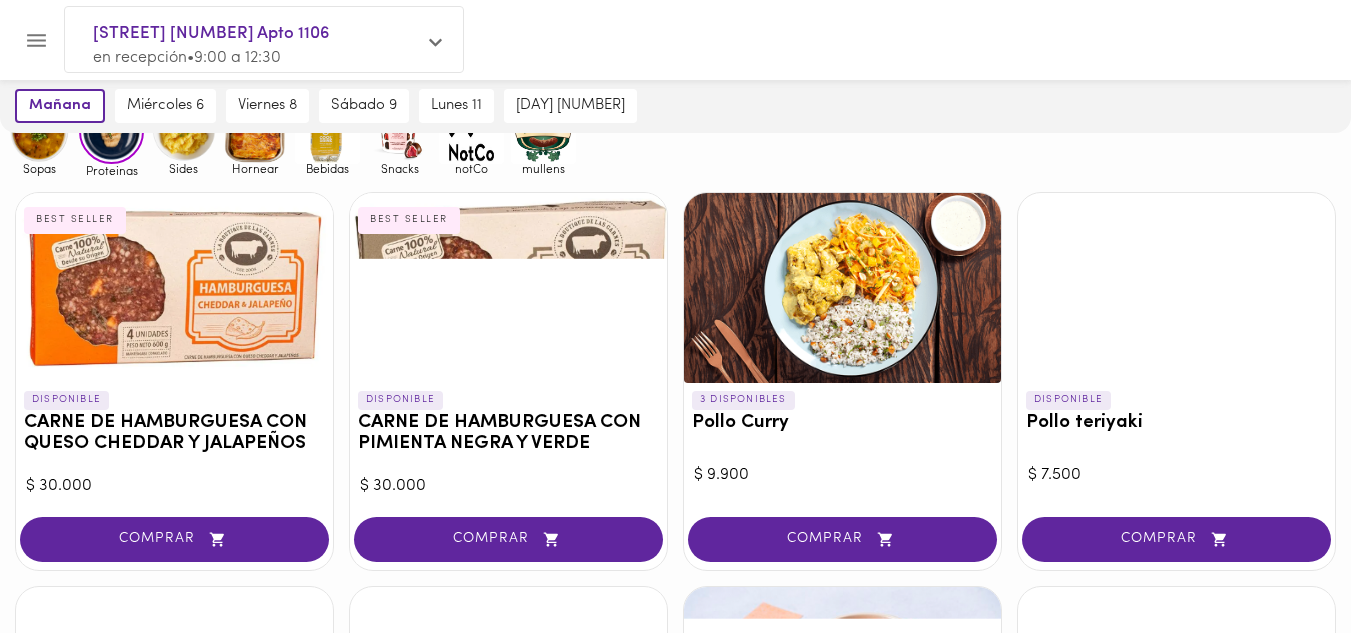 scroll, scrollTop: 0, scrollLeft: 0, axis: both 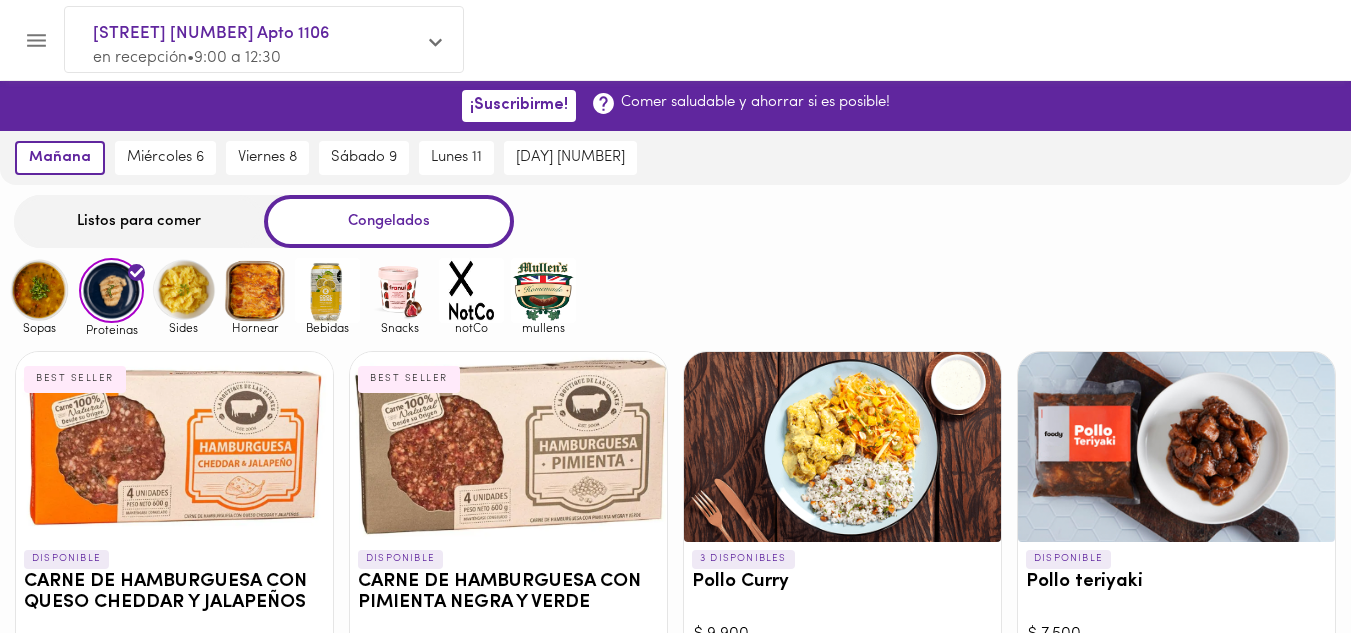 click at bounding box center (39, 290) 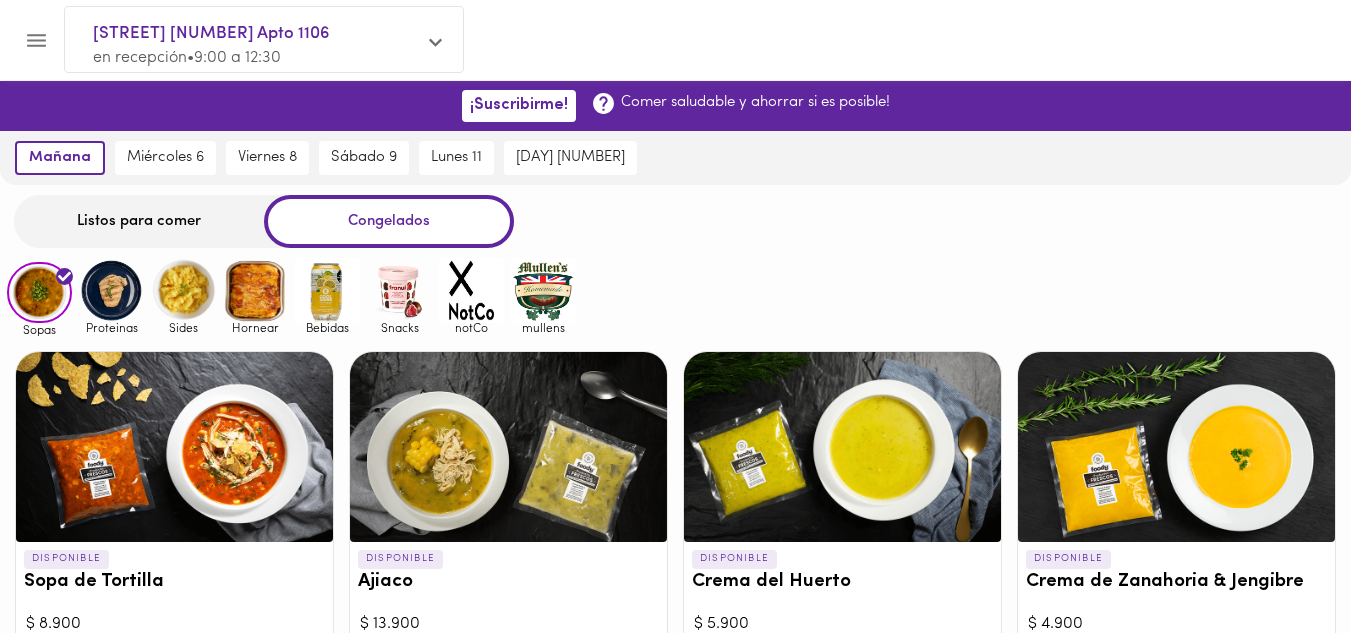 click at bounding box center (183, 290) 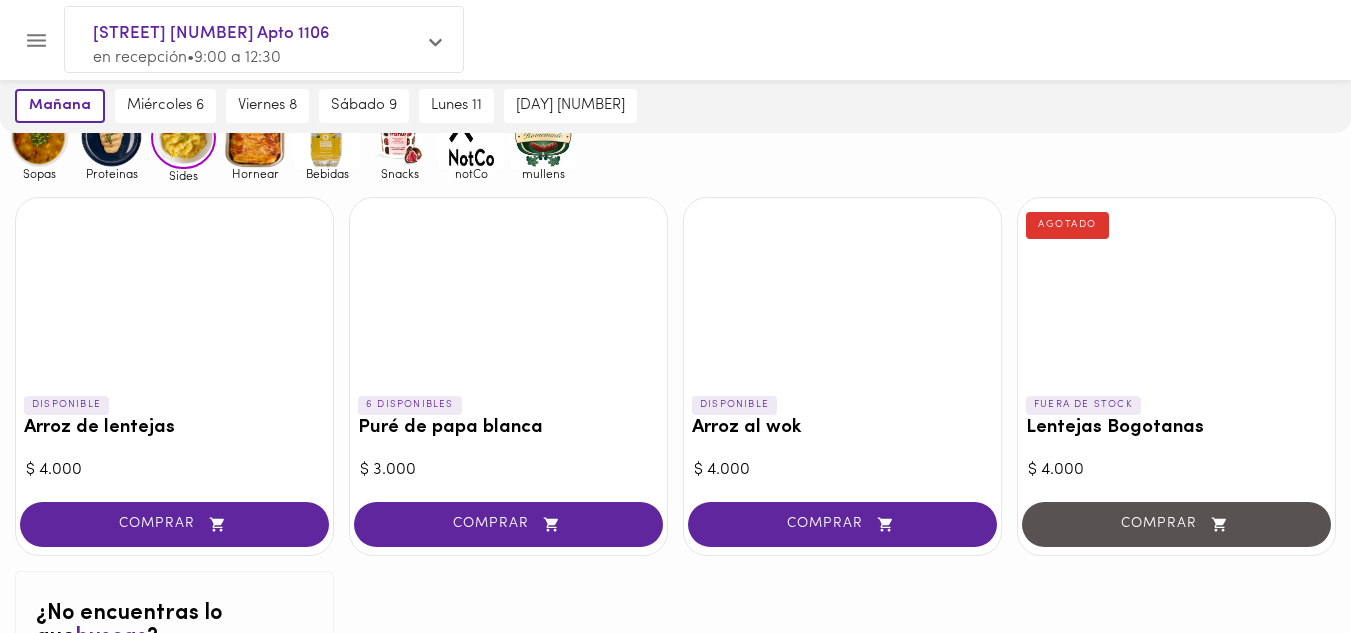 scroll, scrollTop: 0, scrollLeft: 0, axis: both 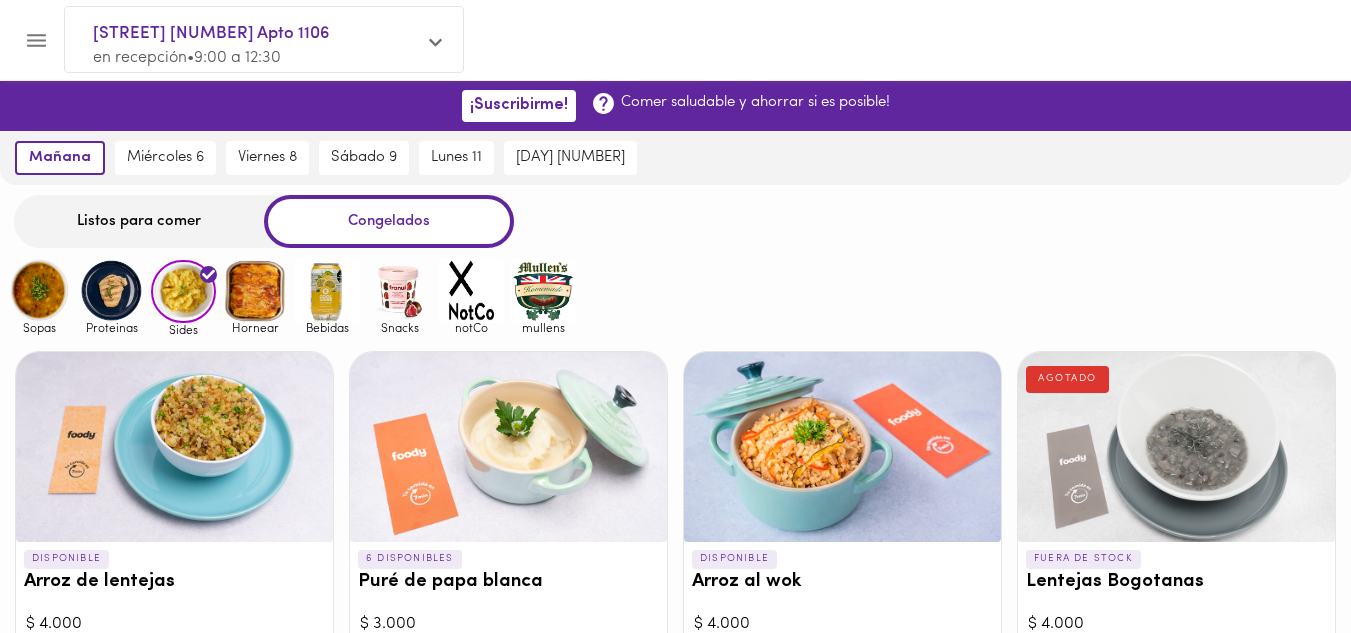 click at bounding box center [255, 290] 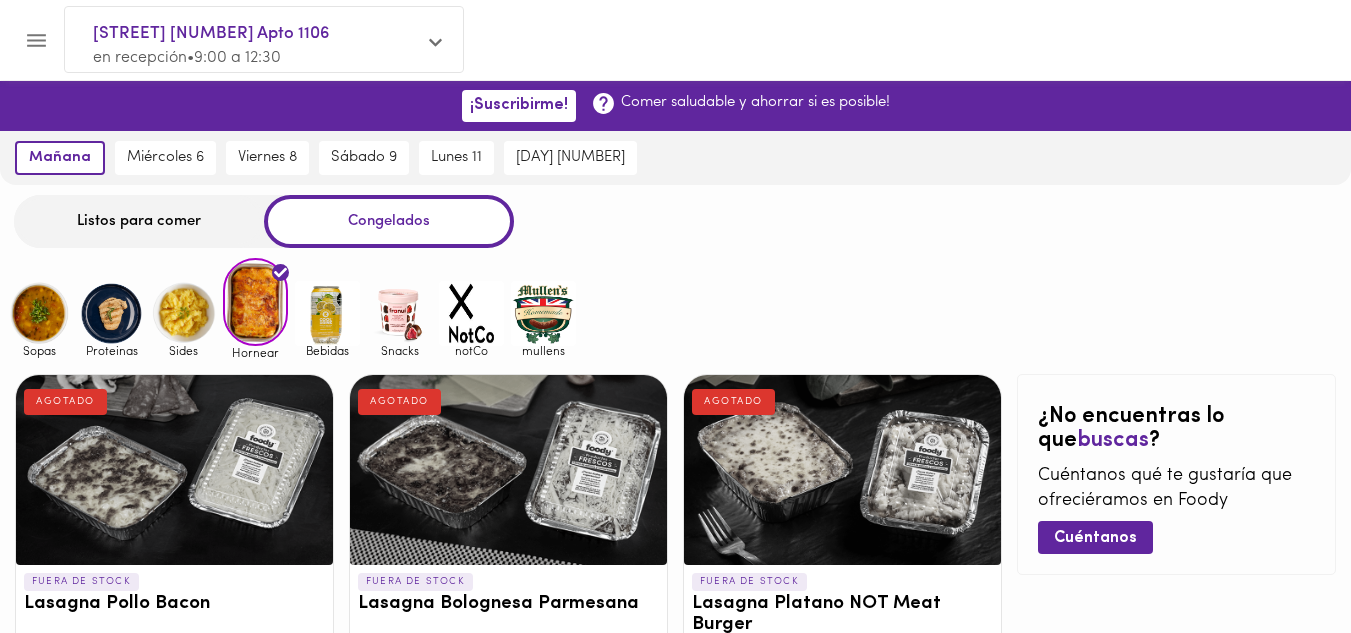 click at bounding box center (39, 313) 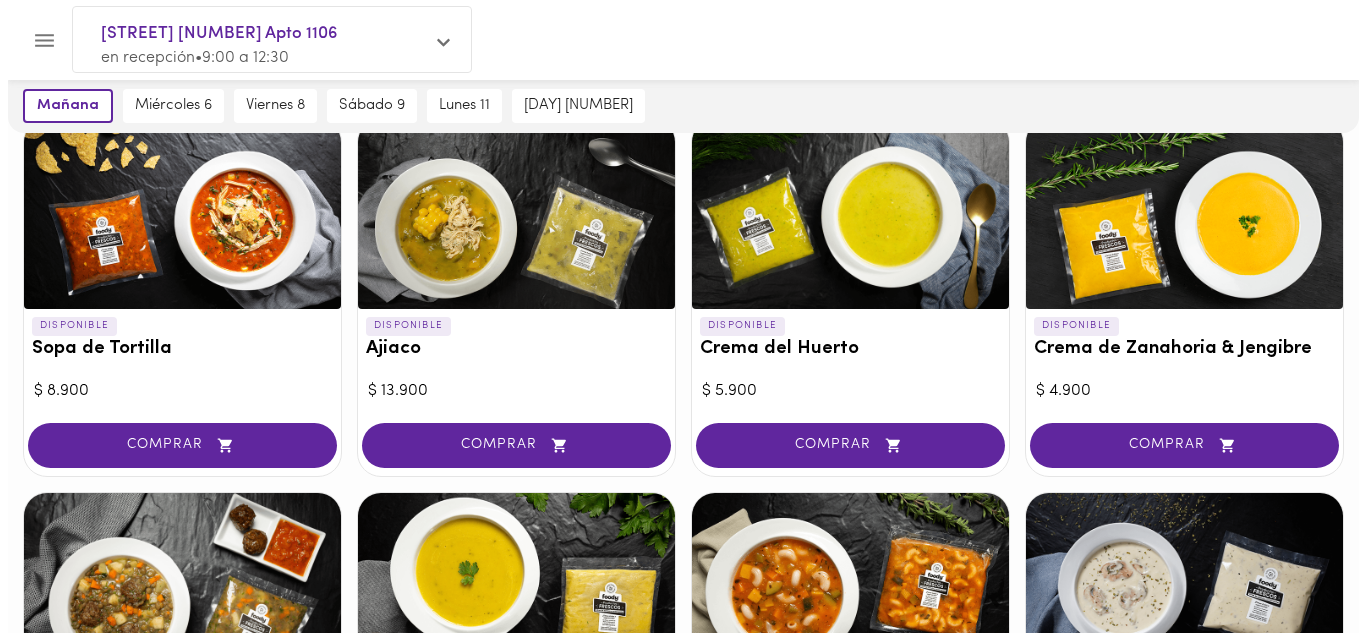 scroll, scrollTop: 200, scrollLeft: 0, axis: vertical 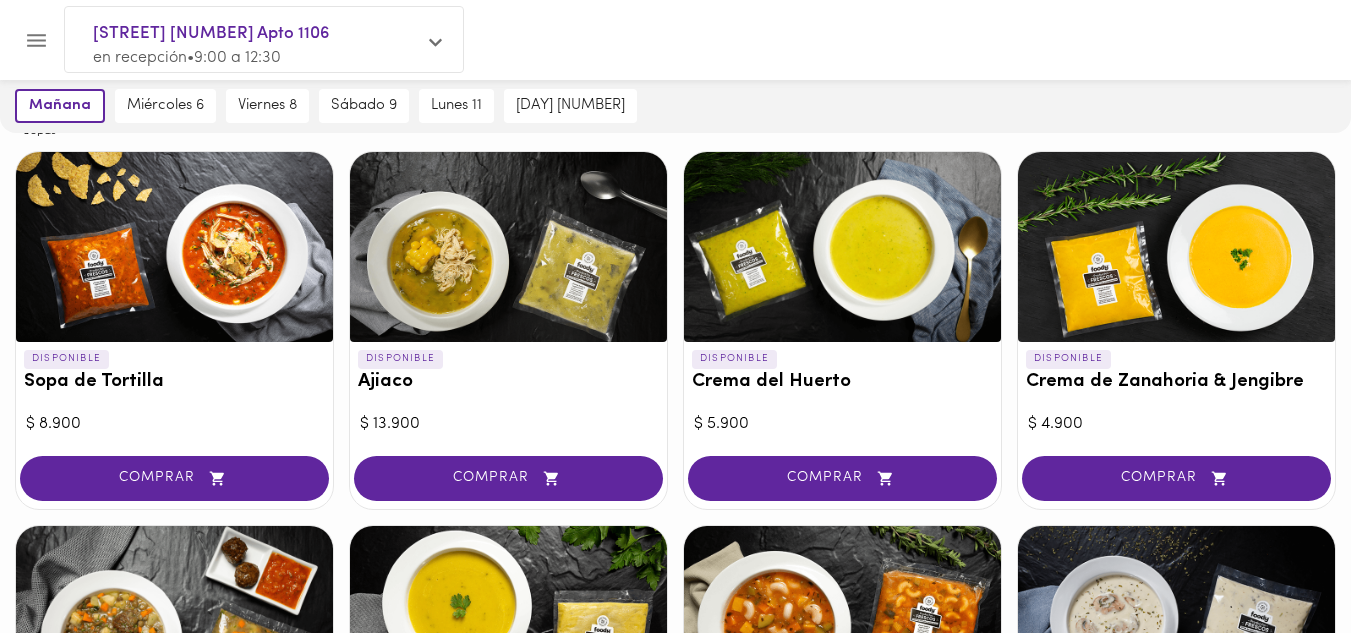 click at bounding box center [1176, 247] 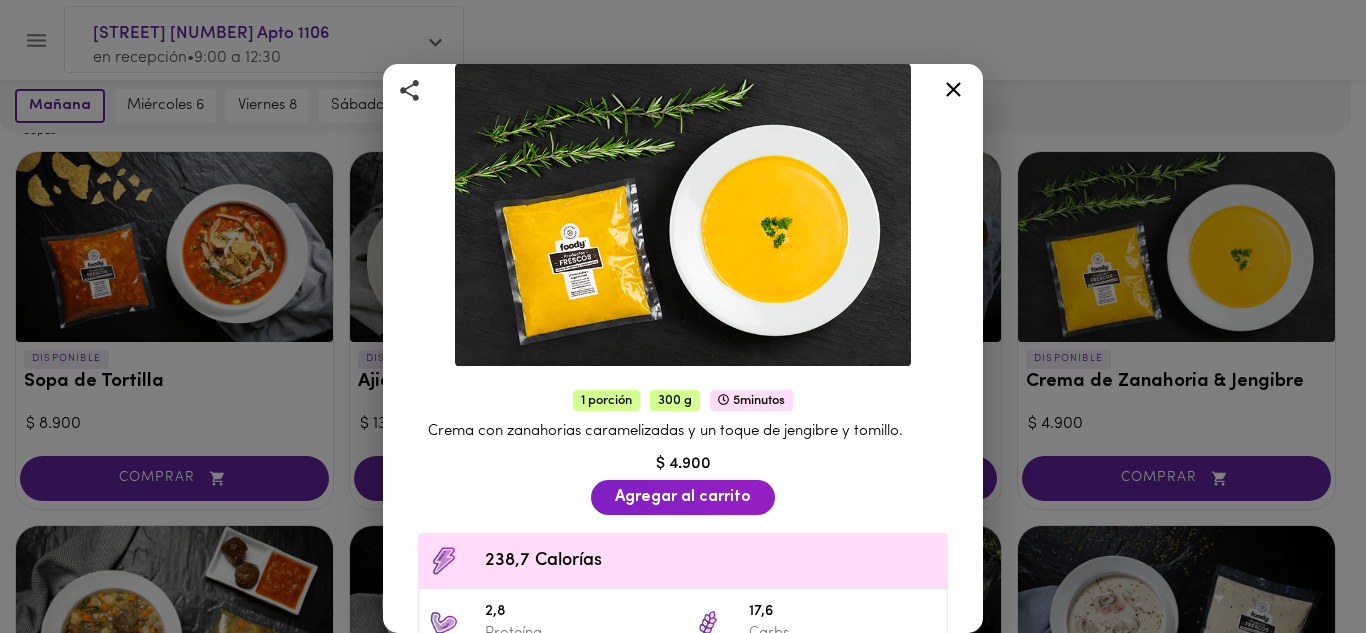scroll, scrollTop: 400, scrollLeft: 0, axis: vertical 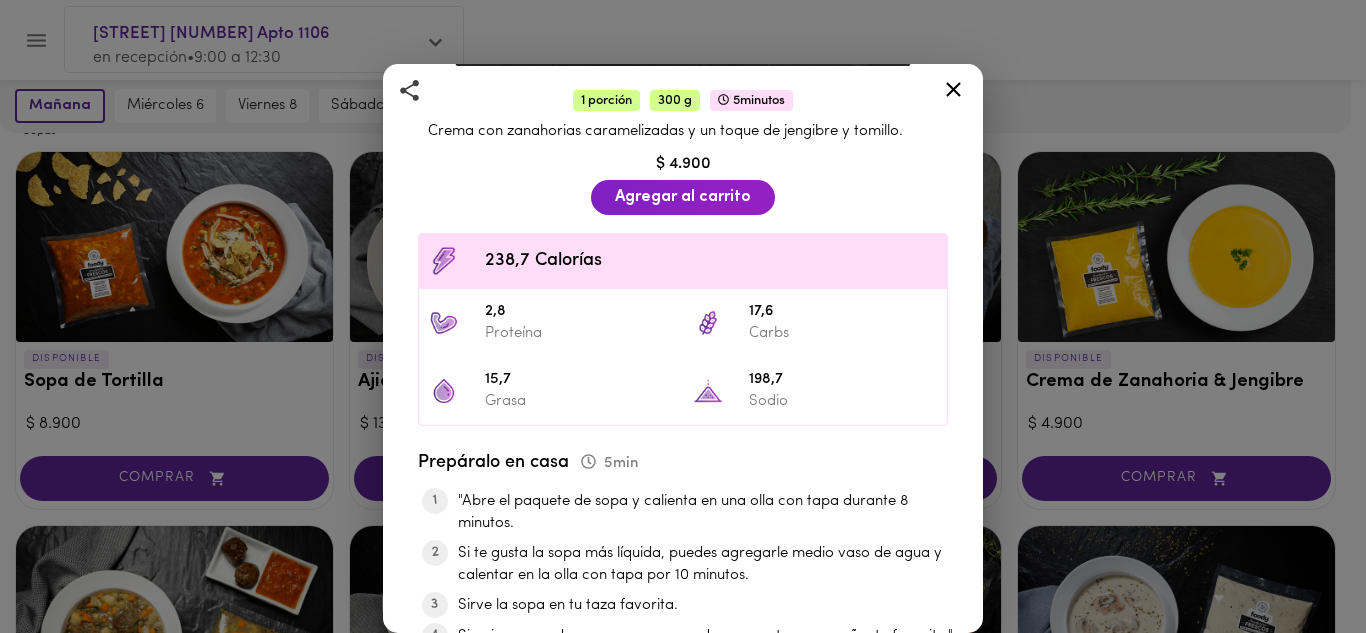 click 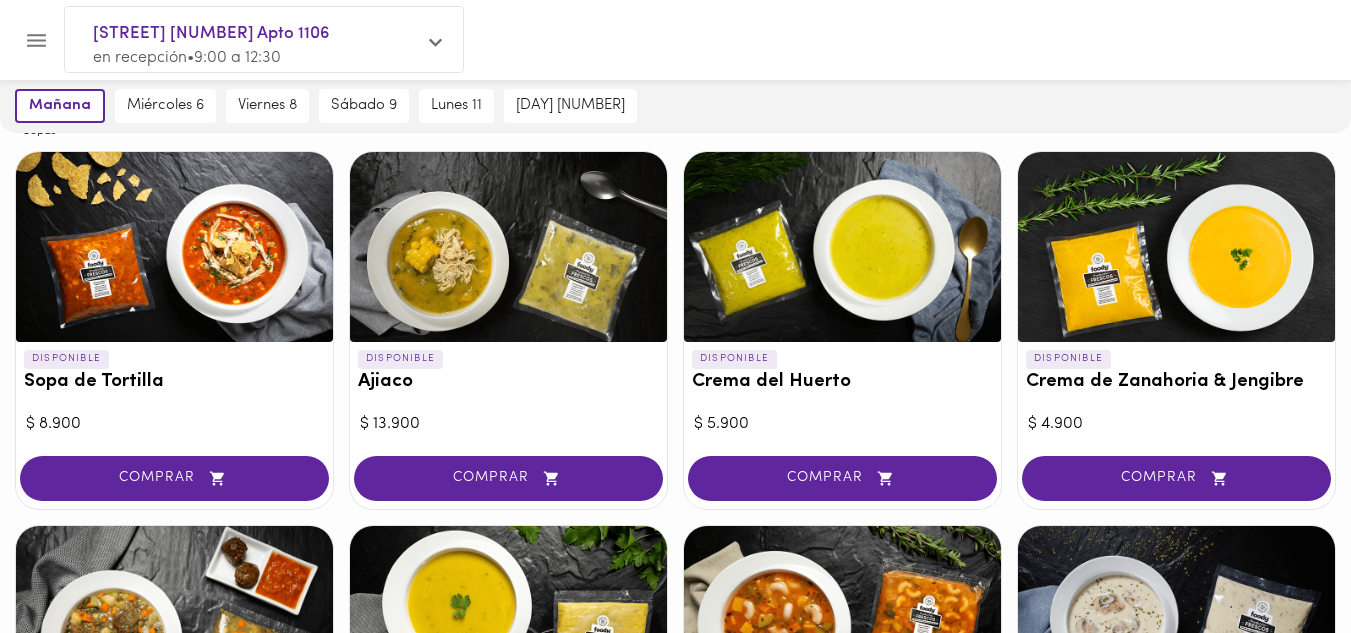 click at bounding box center [842, 247] 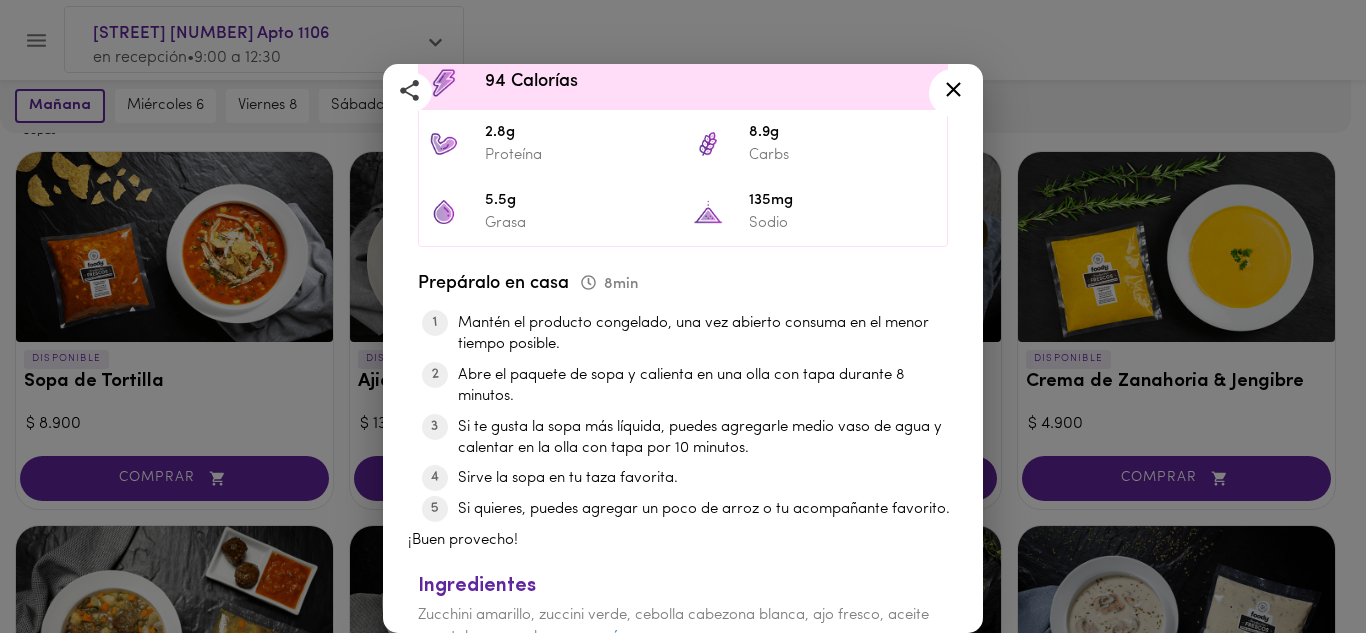 scroll, scrollTop: 654, scrollLeft: 0, axis: vertical 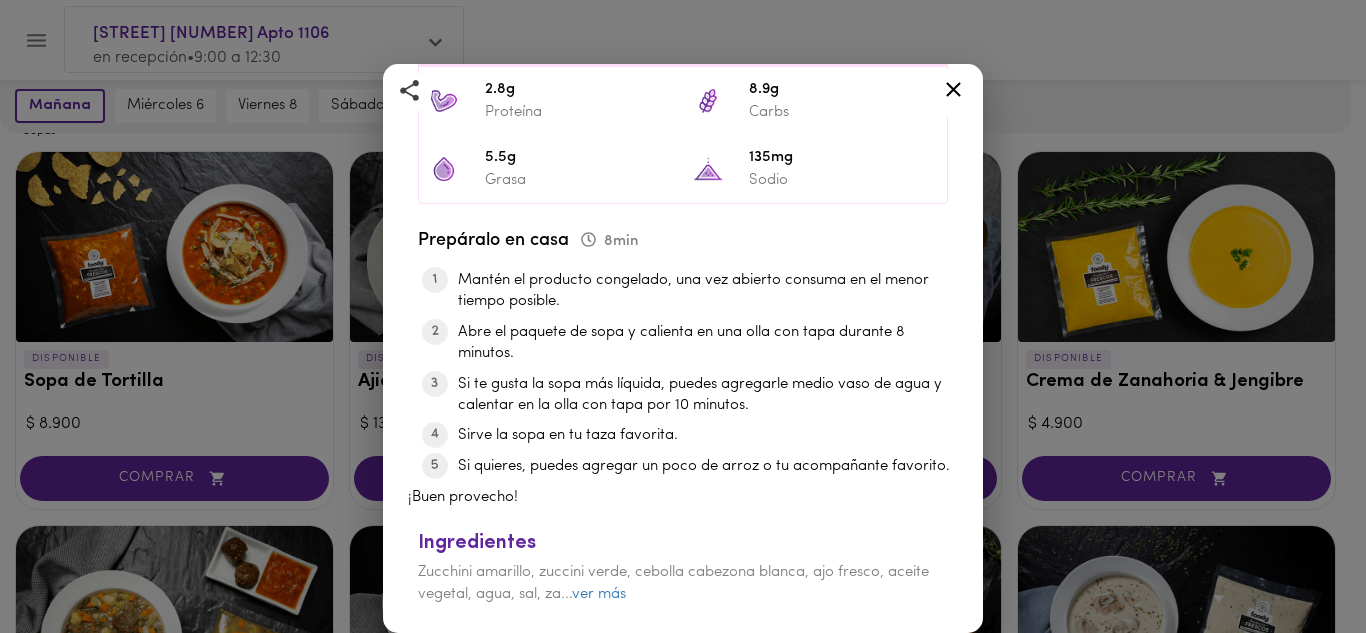 click 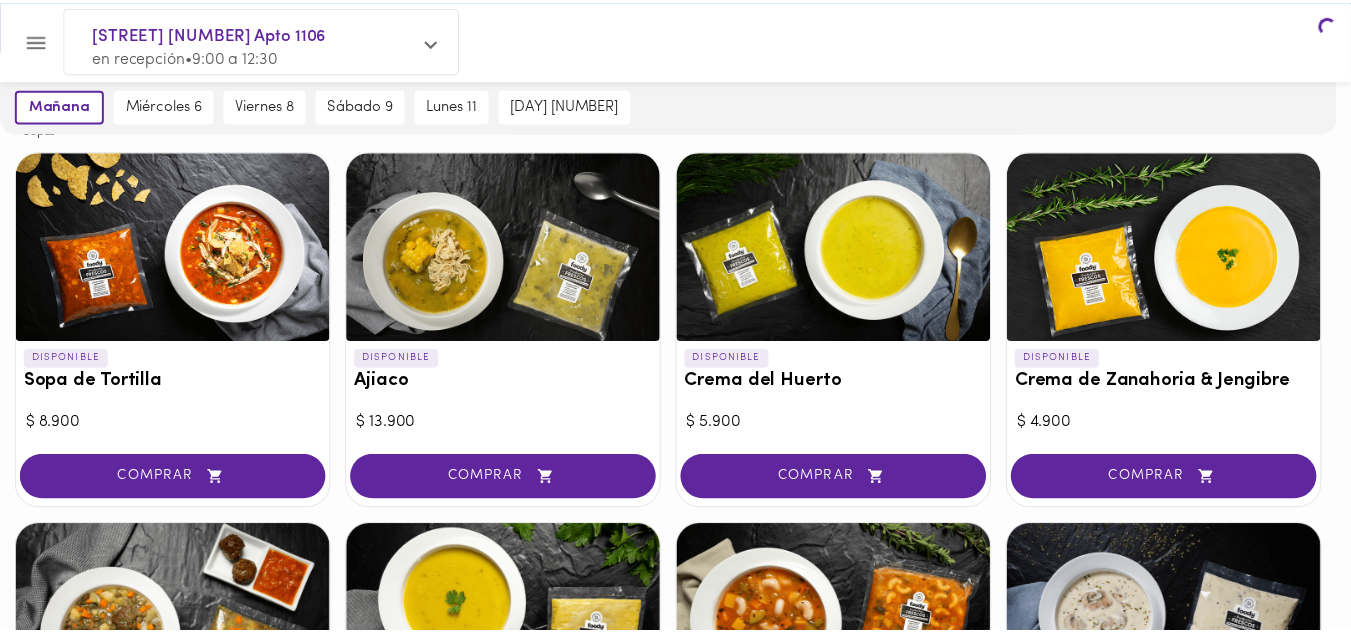 scroll, scrollTop: 0, scrollLeft: 0, axis: both 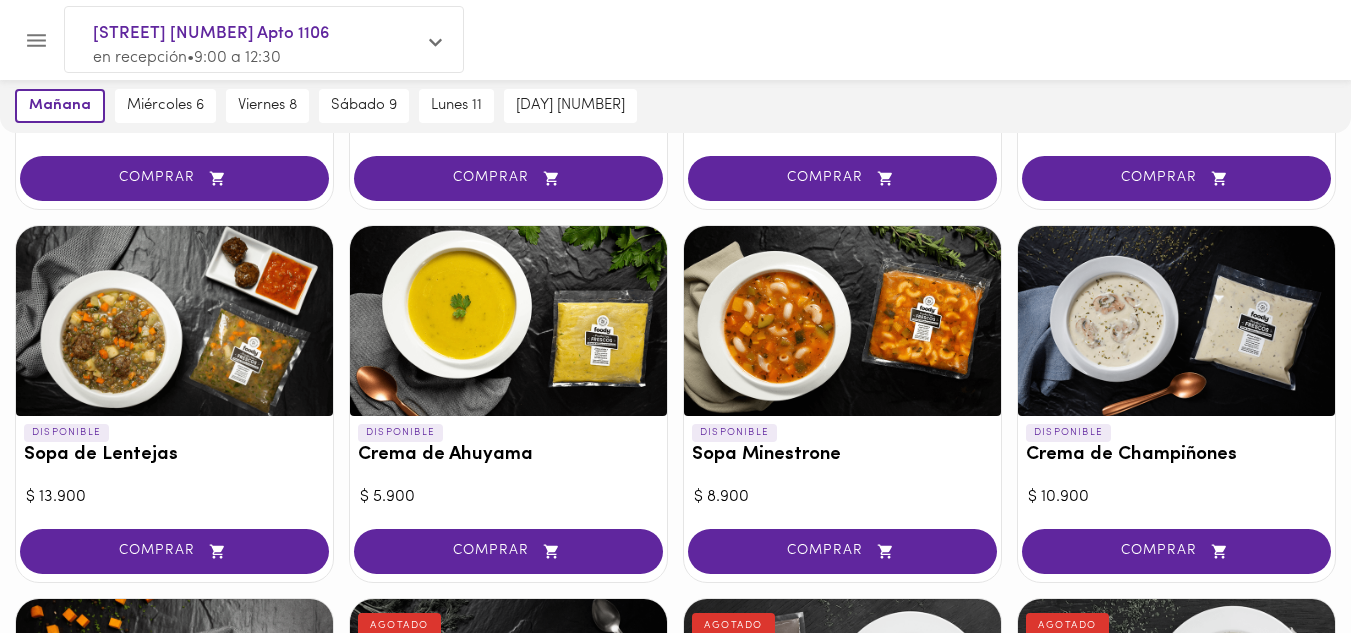 click at bounding box center [508, 321] 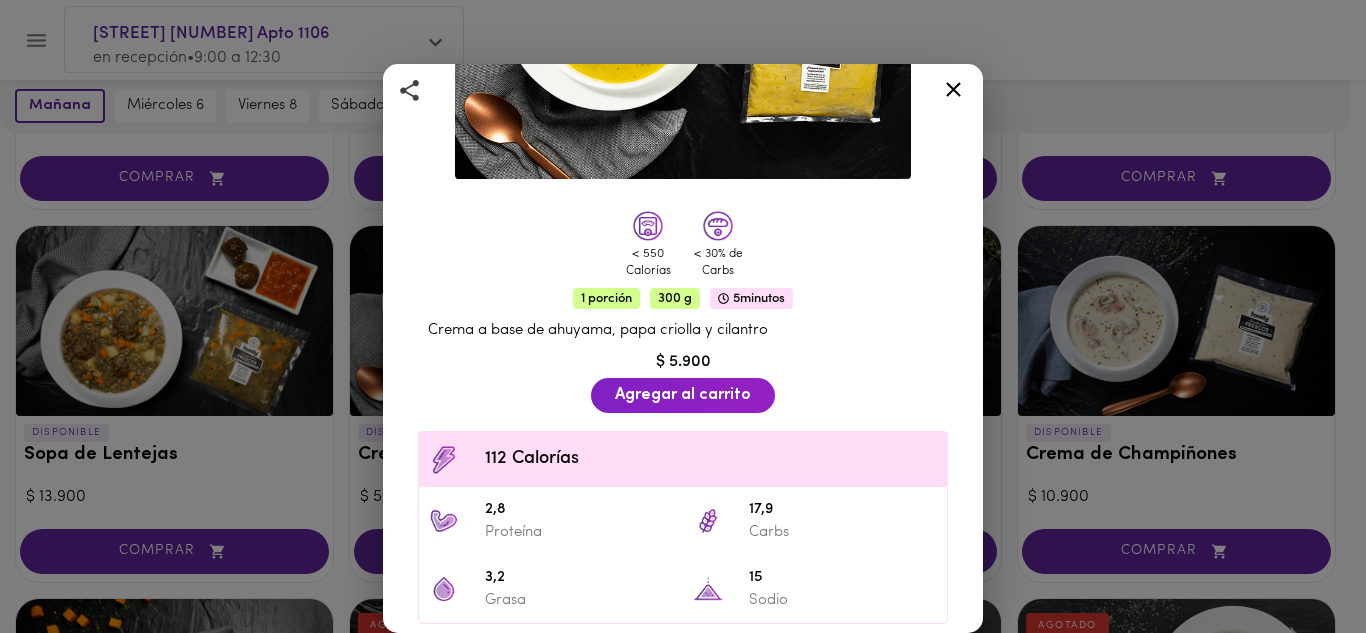 scroll, scrollTop: 400, scrollLeft: 0, axis: vertical 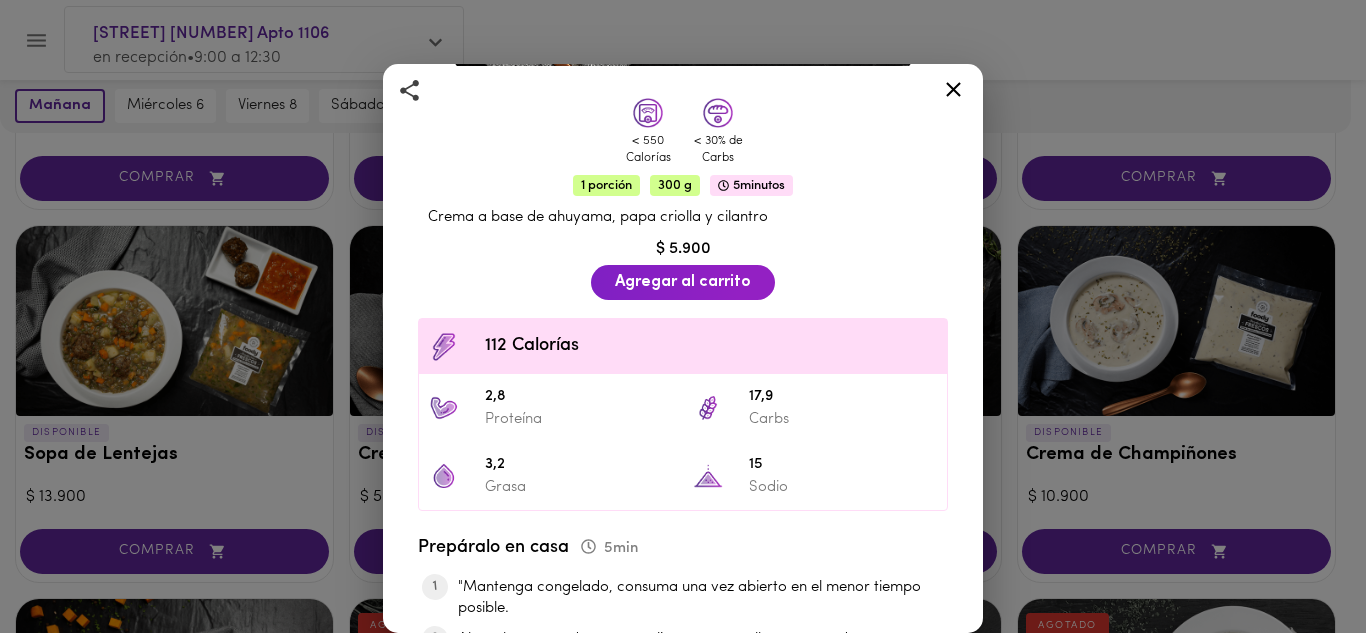 click 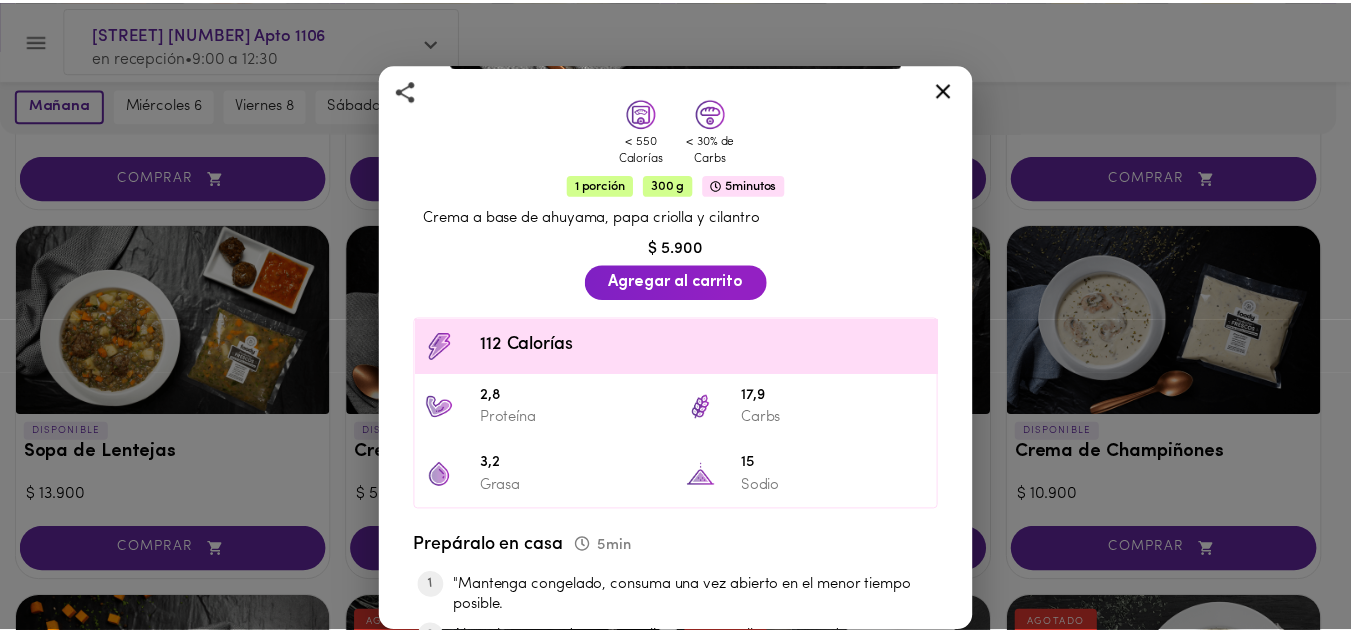 scroll, scrollTop: 0, scrollLeft: 0, axis: both 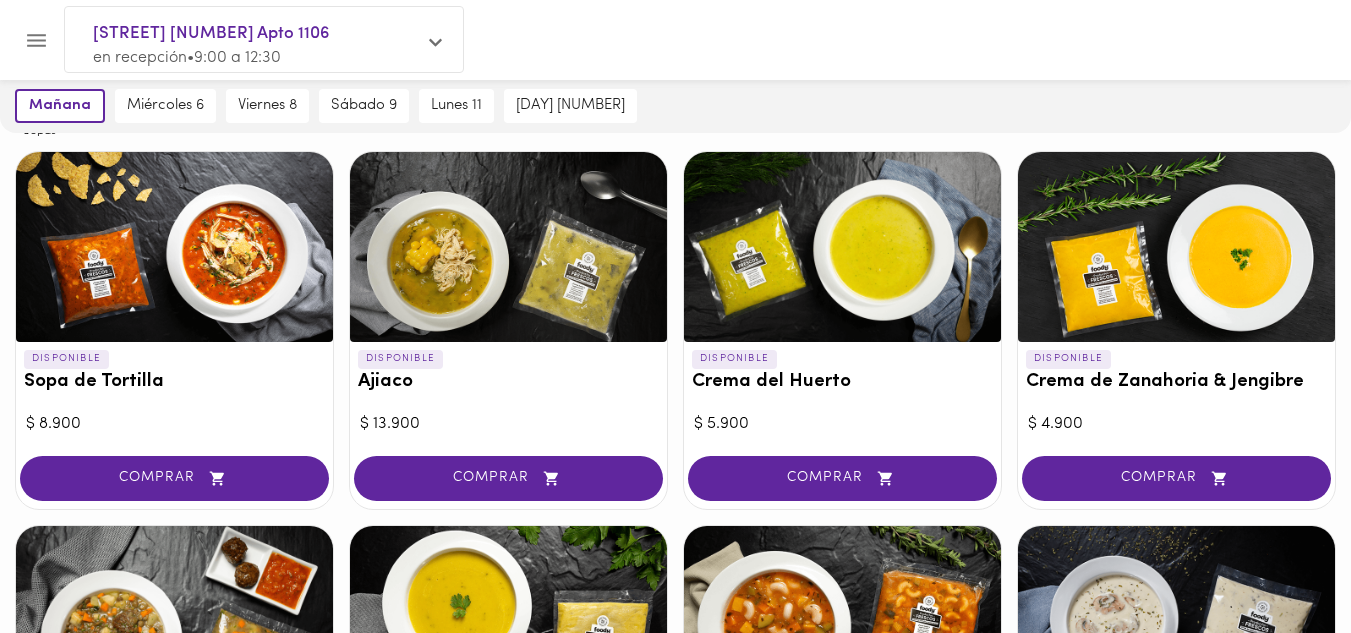 click at bounding box center [1176, 247] 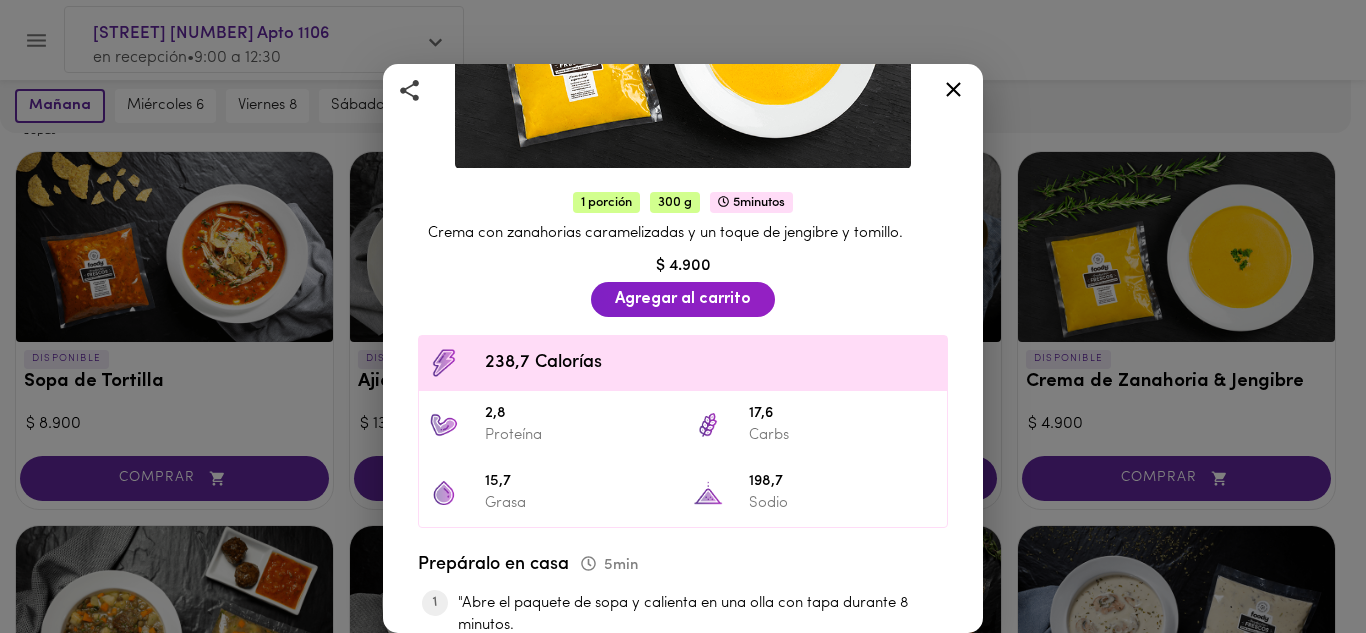 scroll, scrollTop: 300, scrollLeft: 0, axis: vertical 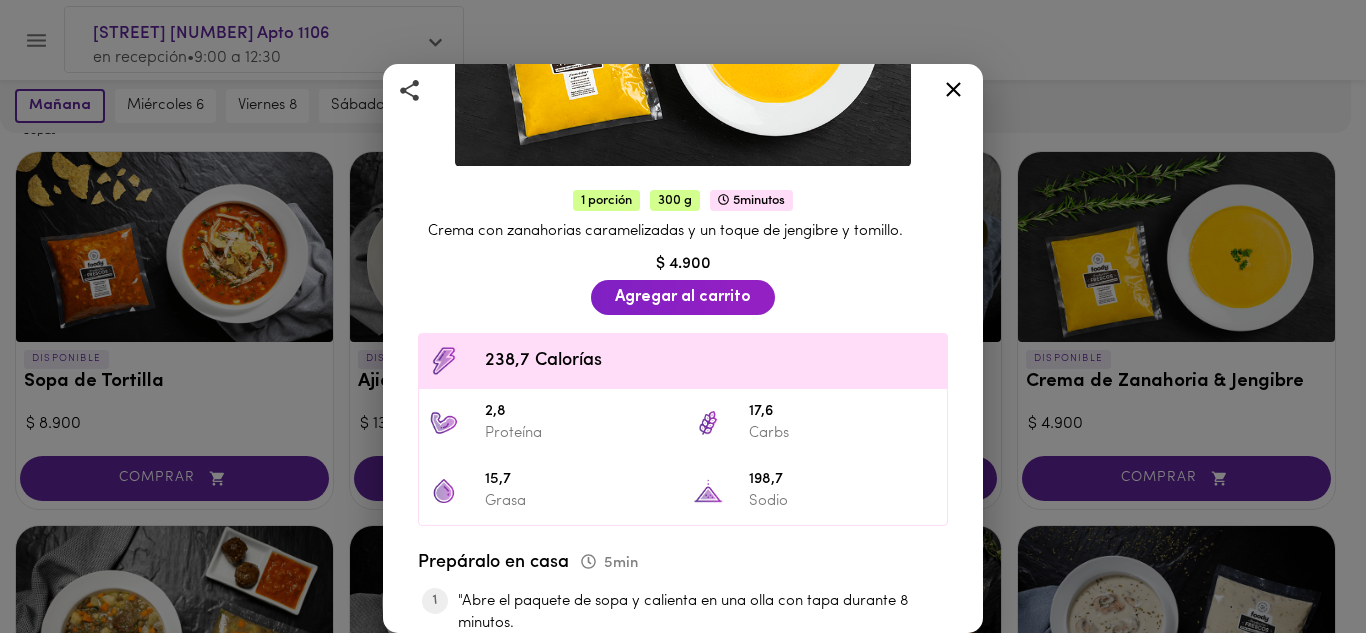 click 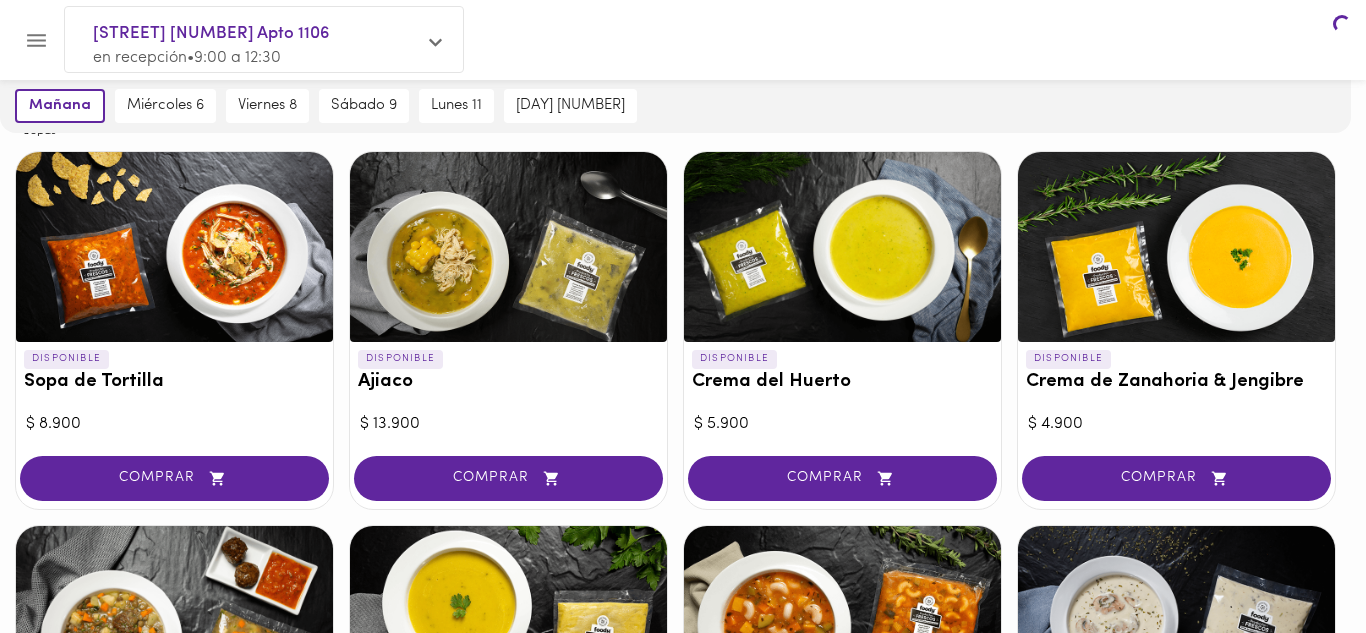 scroll, scrollTop: 0, scrollLeft: 0, axis: both 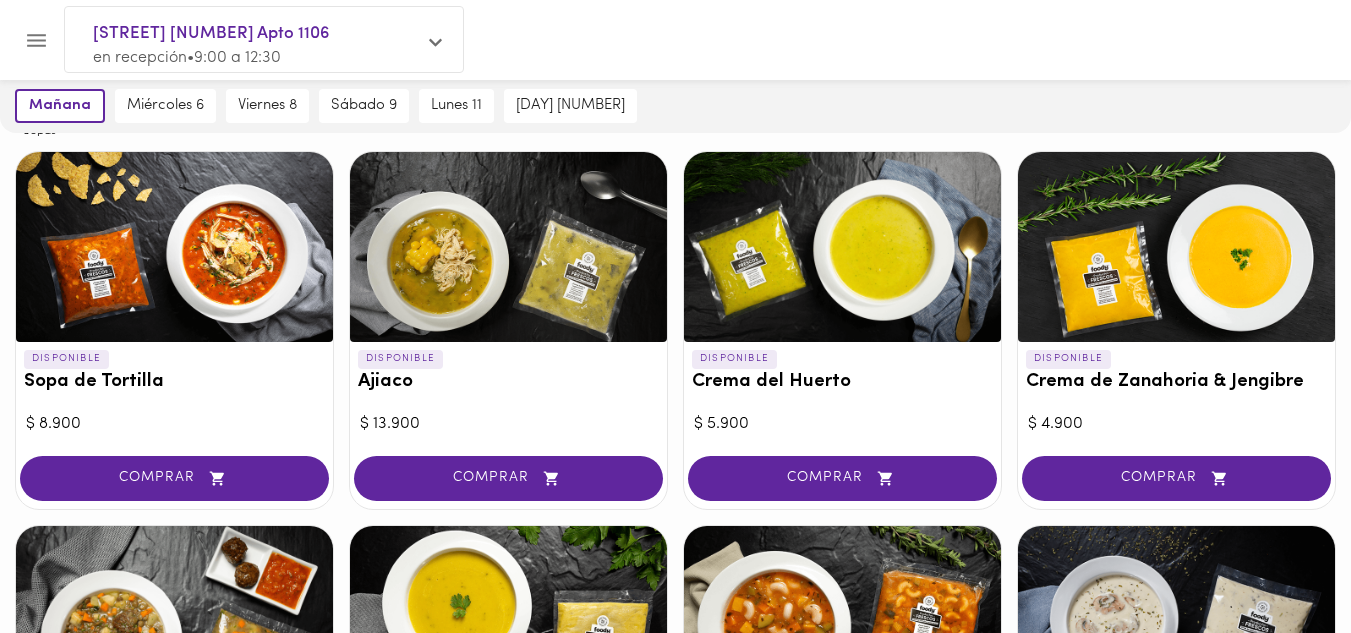 click at bounding box center [842, 247] 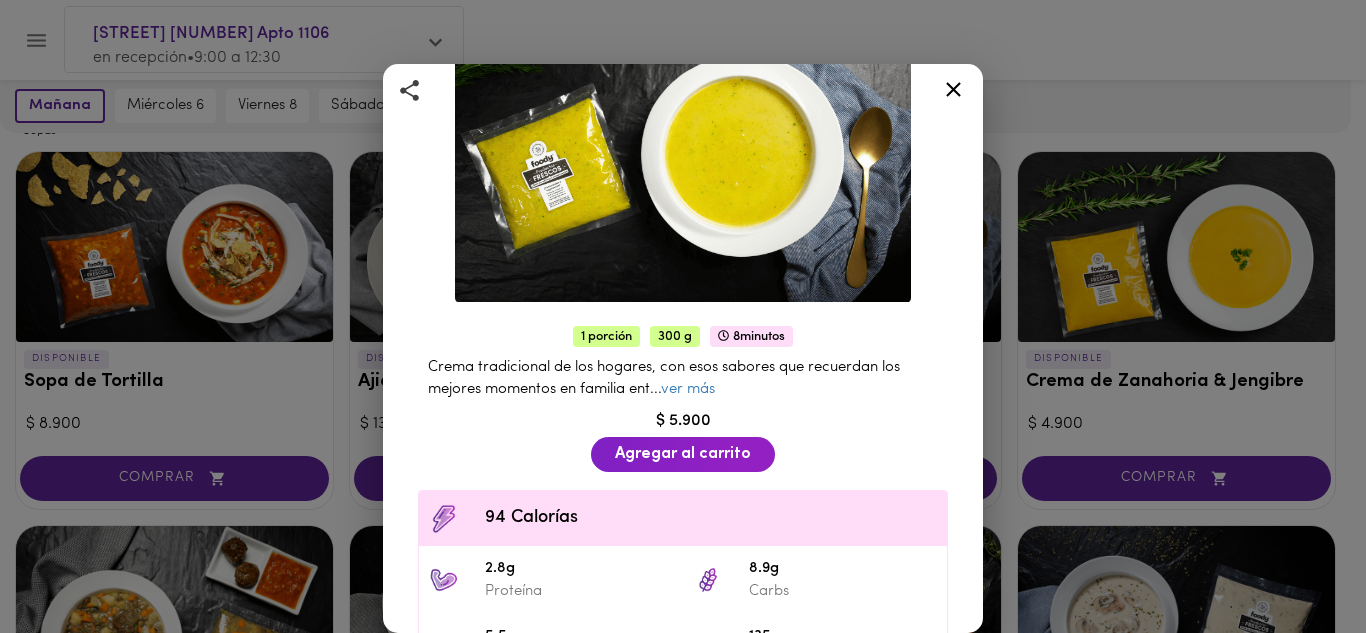 scroll, scrollTop: 300, scrollLeft: 0, axis: vertical 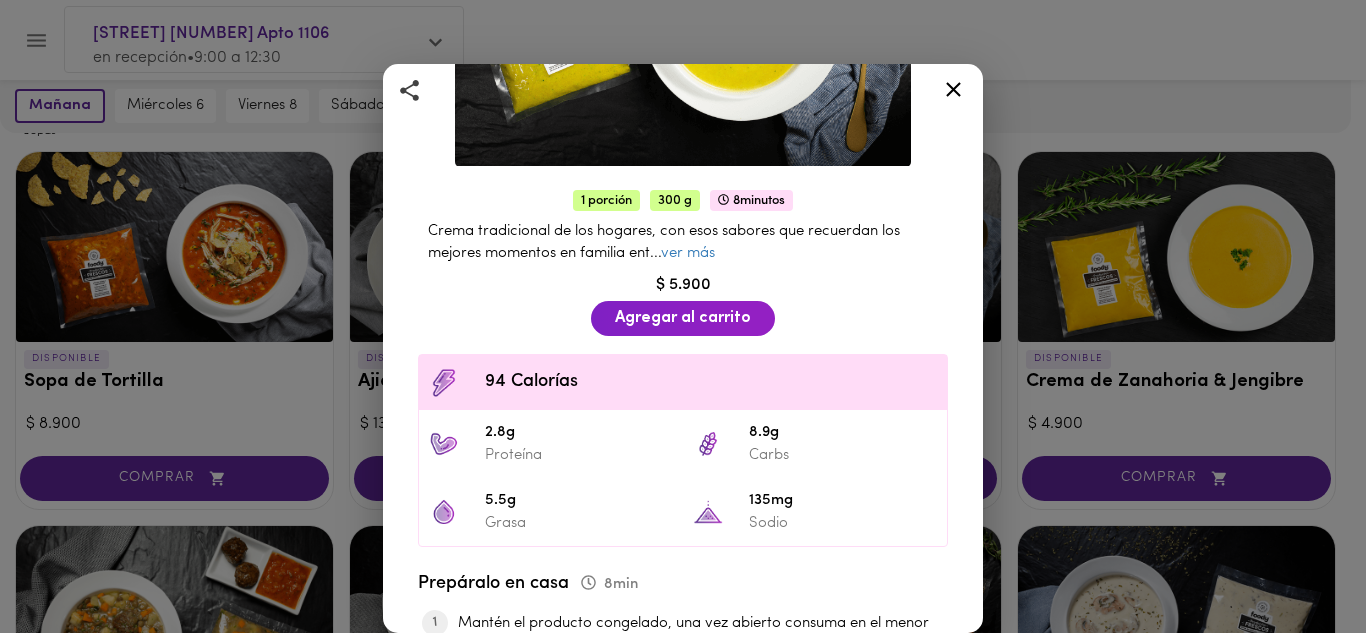 click 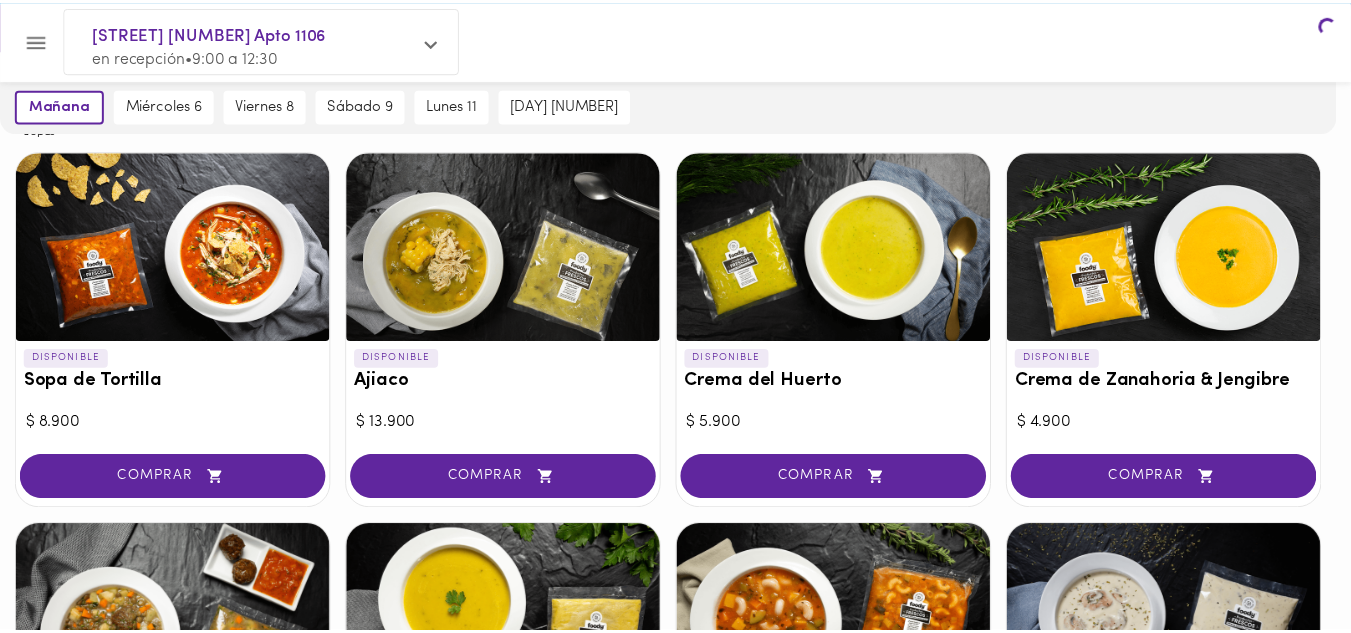 scroll, scrollTop: 0, scrollLeft: 0, axis: both 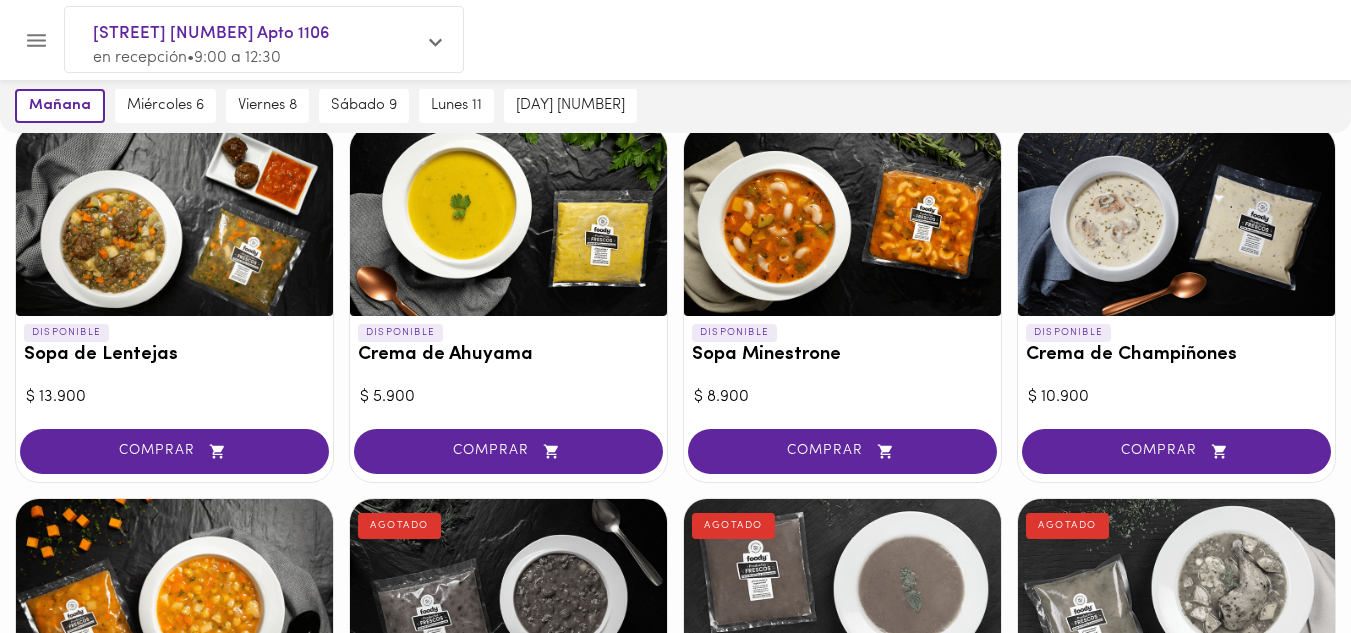 click at bounding box center [1176, 221] 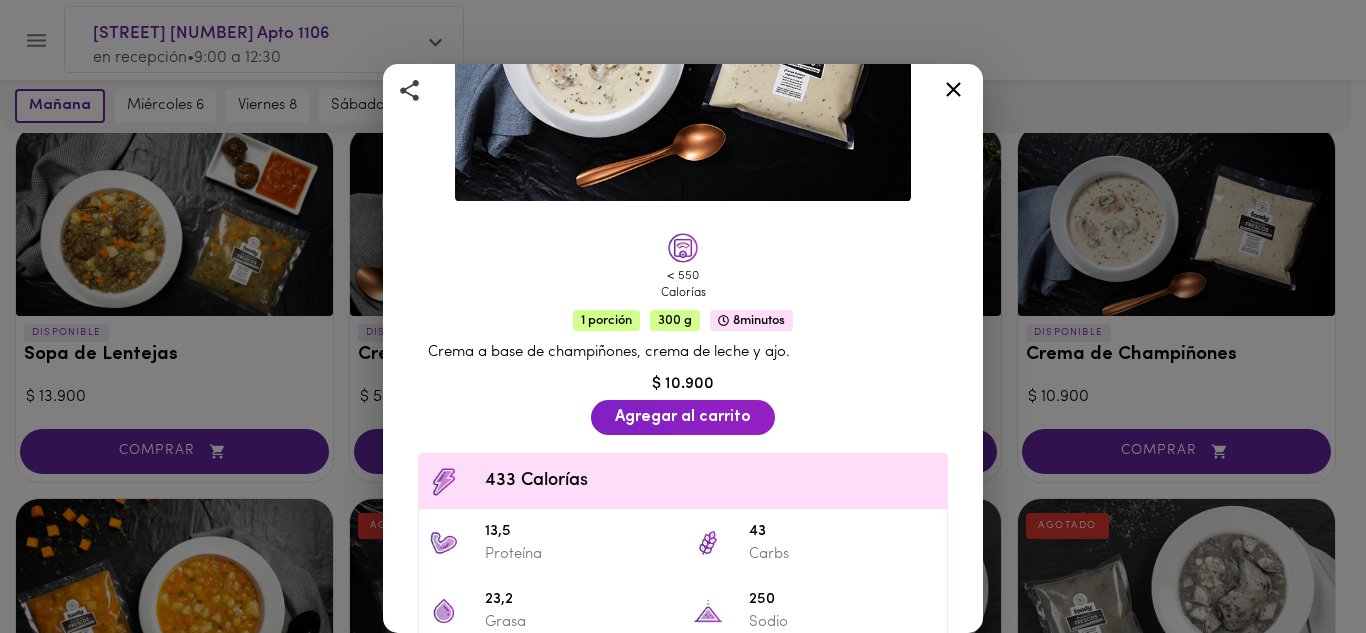 scroll, scrollTop: 300, scrollLeft: 0, axis: vertical 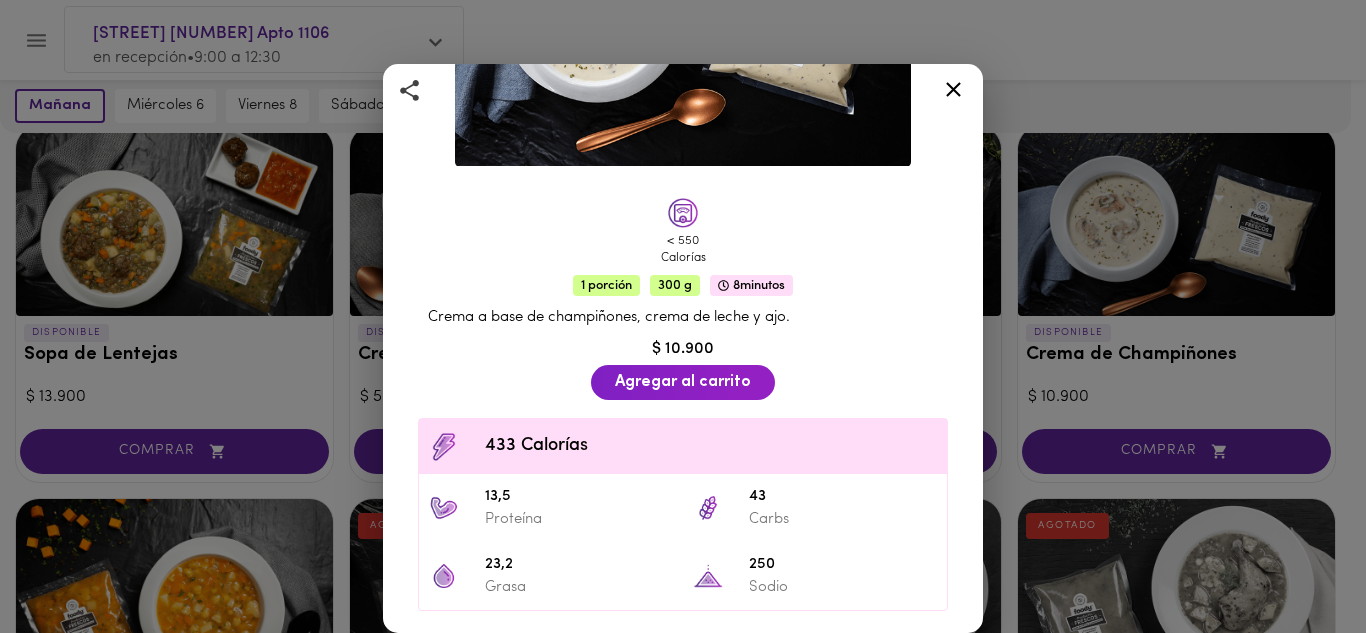 click 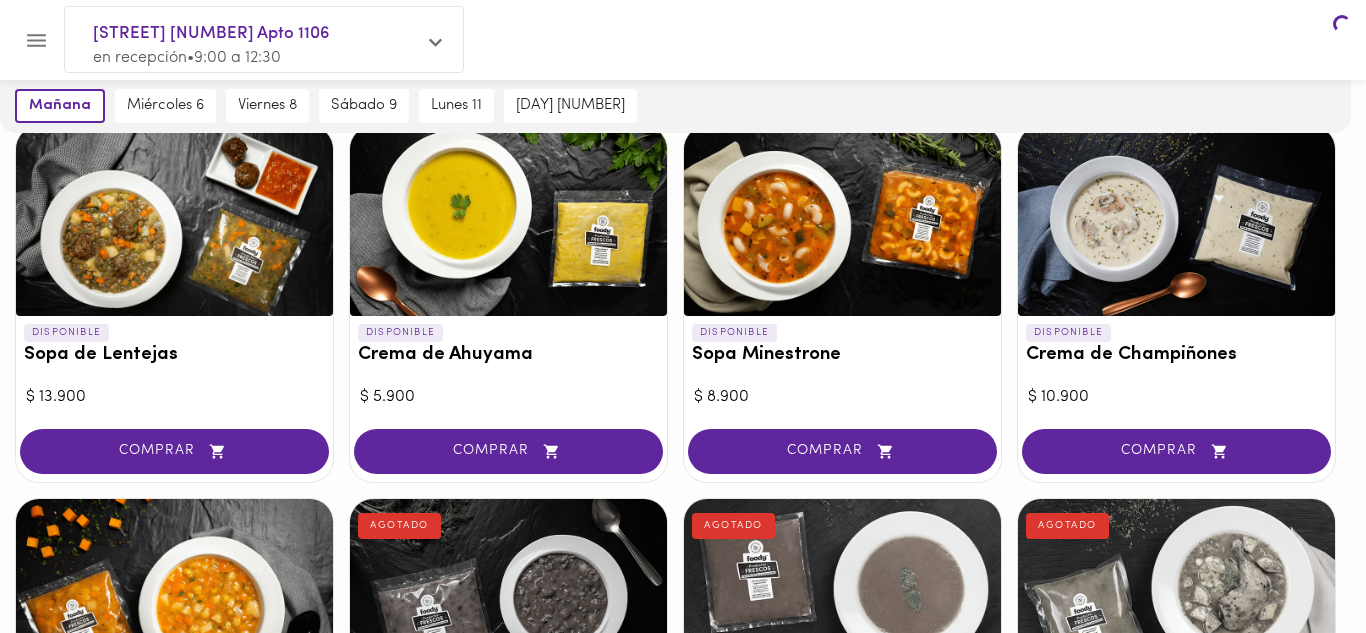 scroll, scrollTop: 0, scrollLeft: 0, axis: both 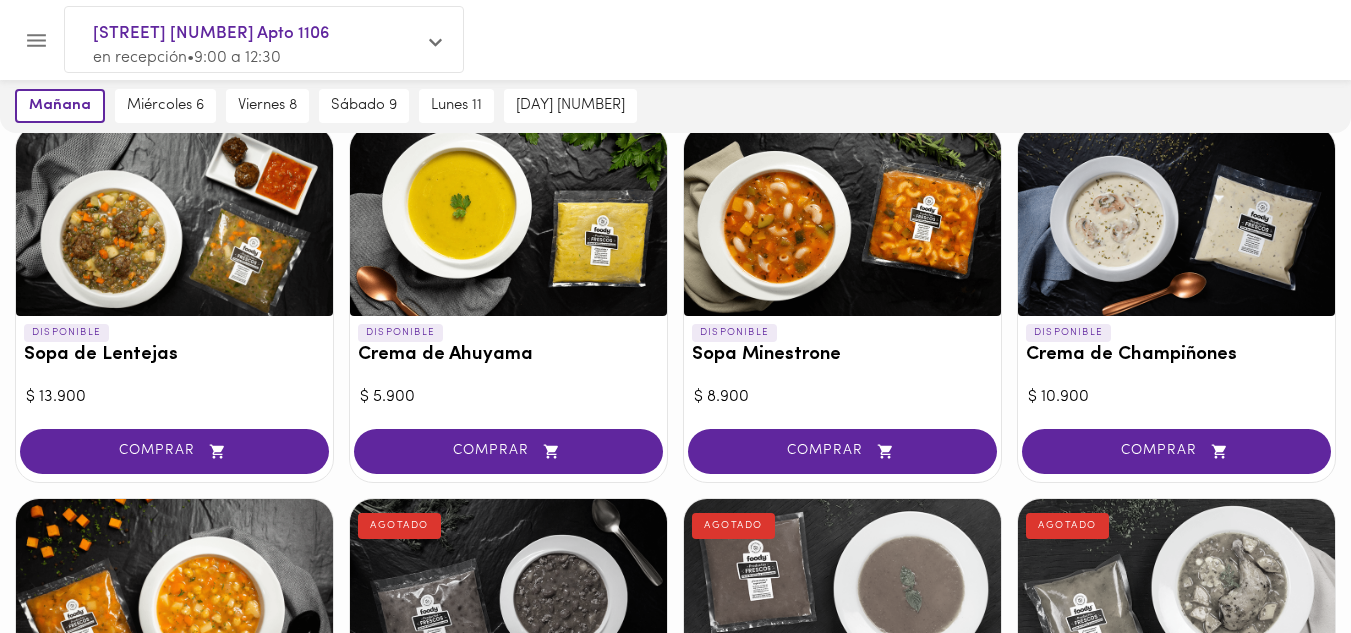 click at bounding box center (1176, 221) 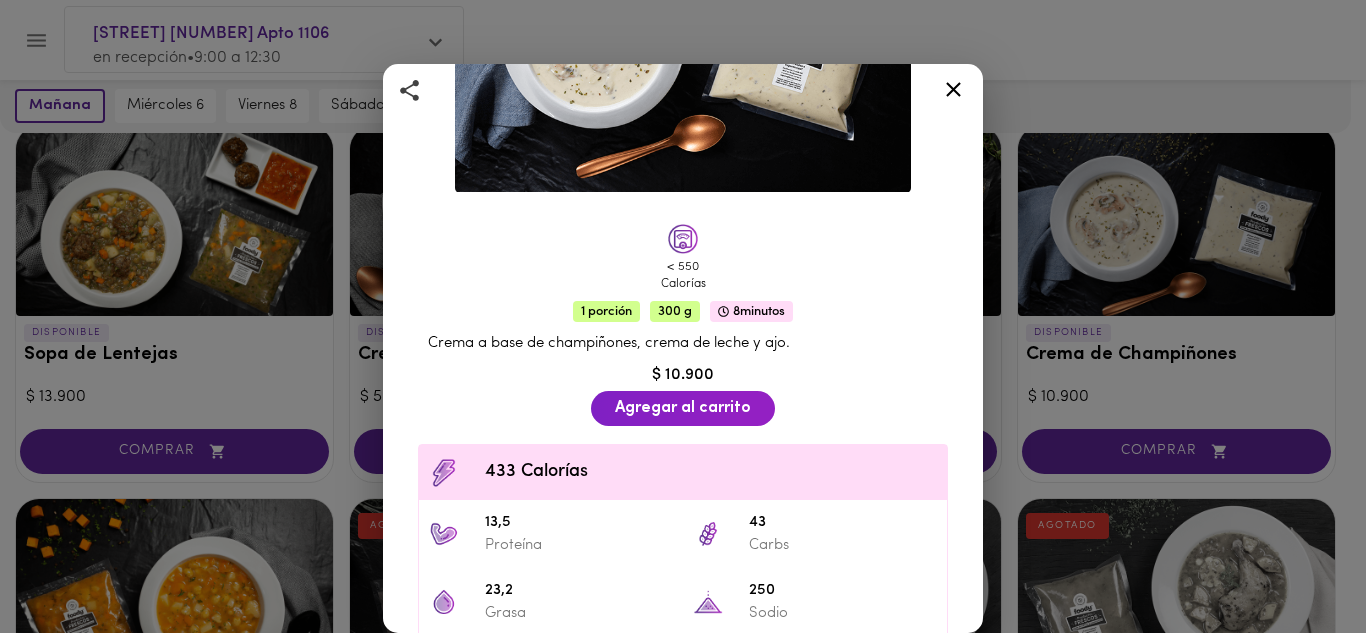 scroll, scrollTop: 300, scrollLeft: 0, axis: vertical 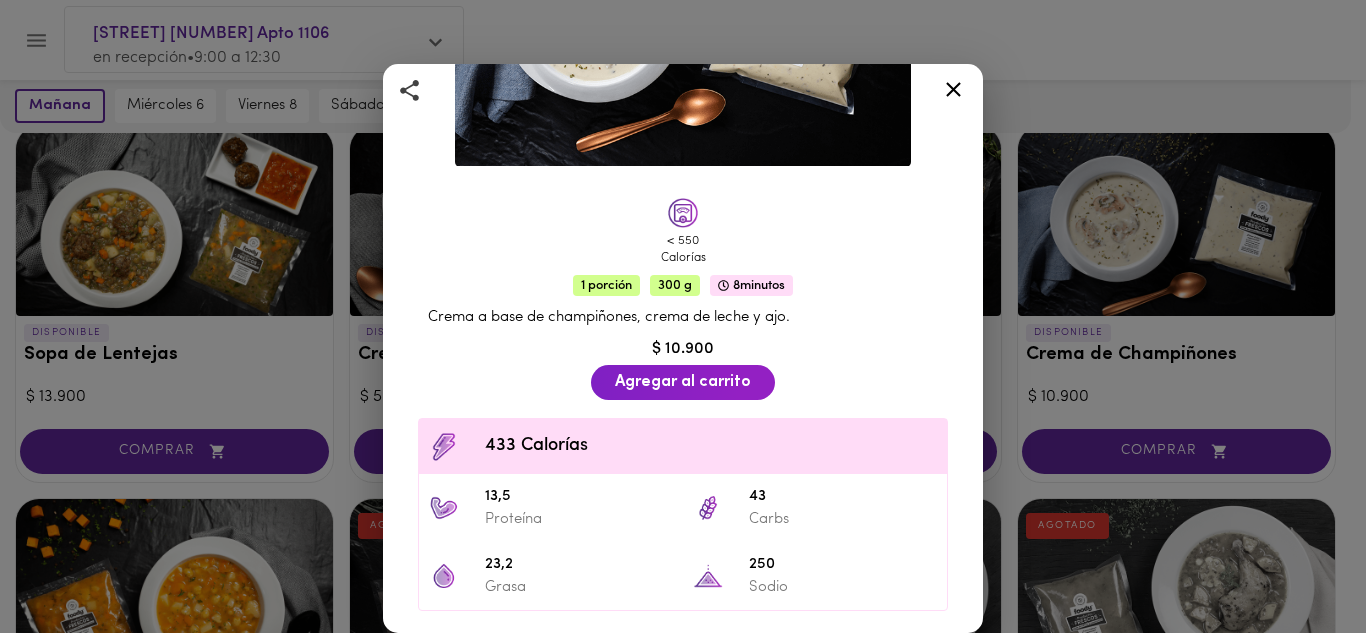 click 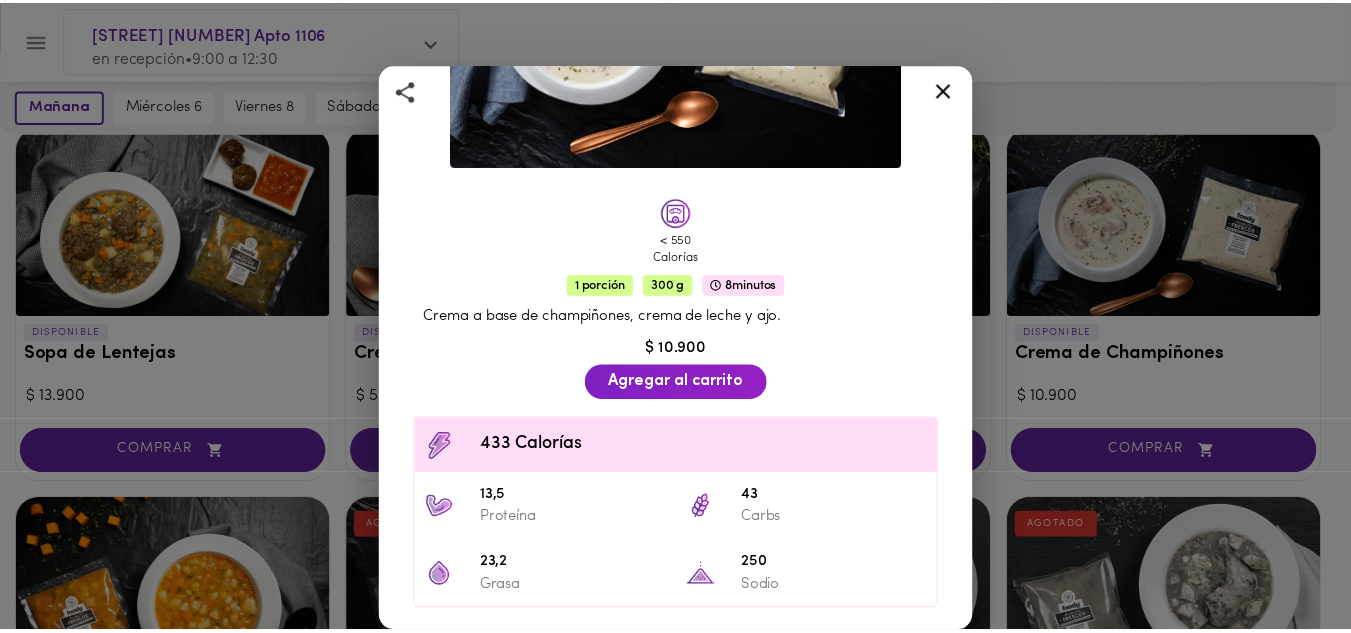 scroll, scrollTop: 0, scrollLeft: 0, axis: both 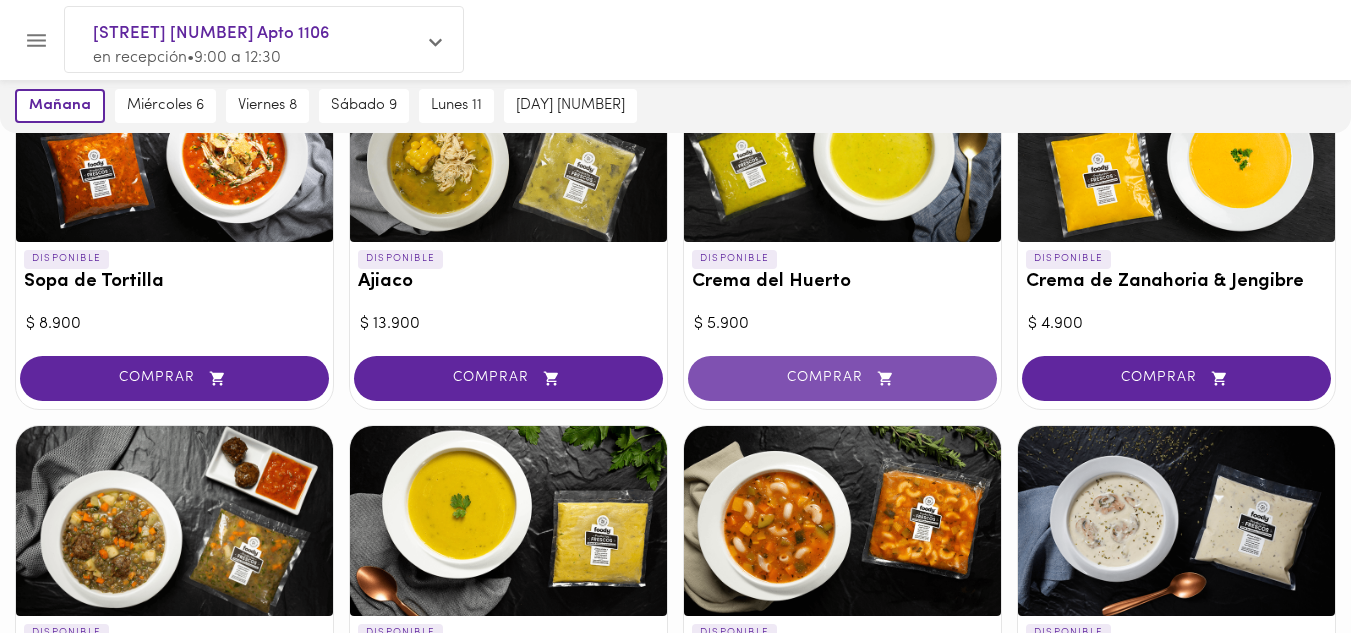 click on "COMPRAR" at bounding box center [842, 378] 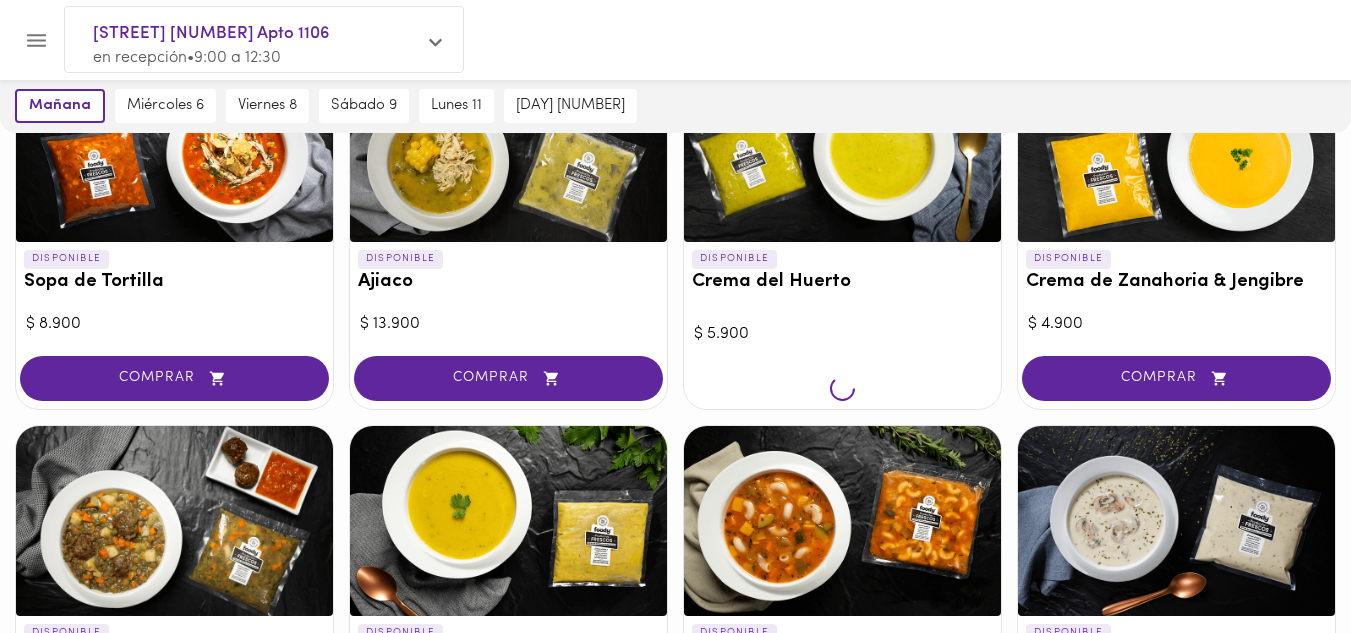 scroll, scrollTop: 301, scrollLeft: 0, axis: vertical 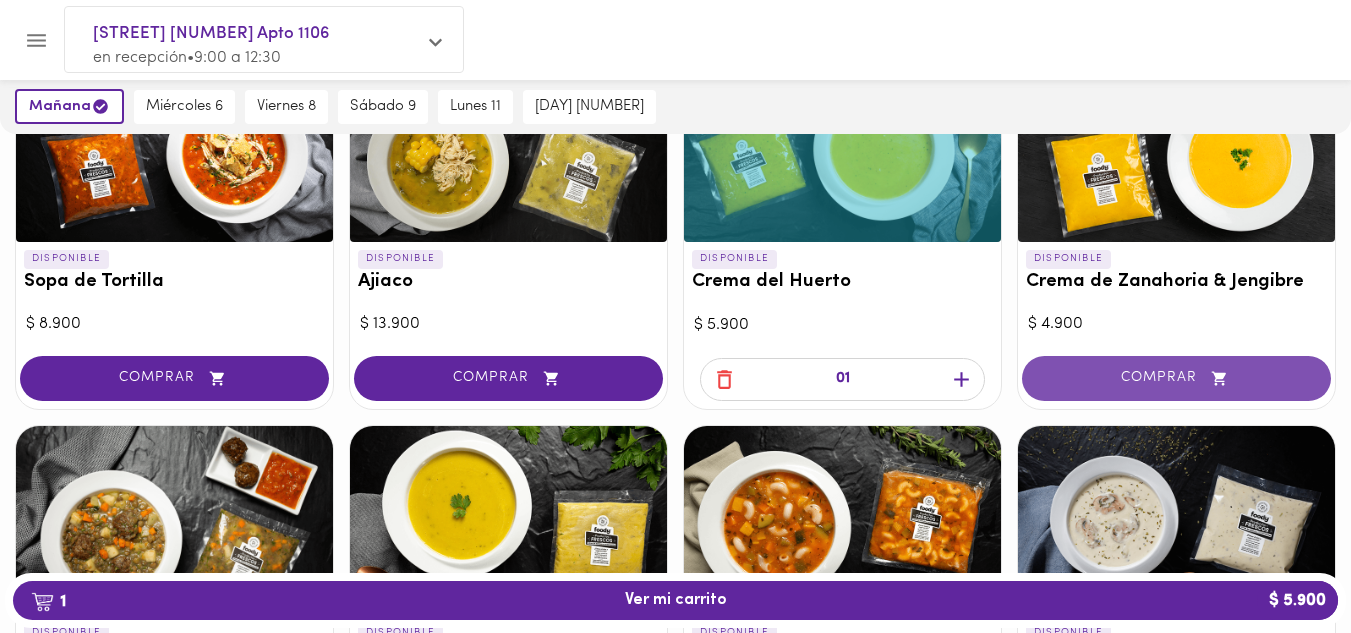 click on "COMPRAR" at bounding box center [1176, 378] 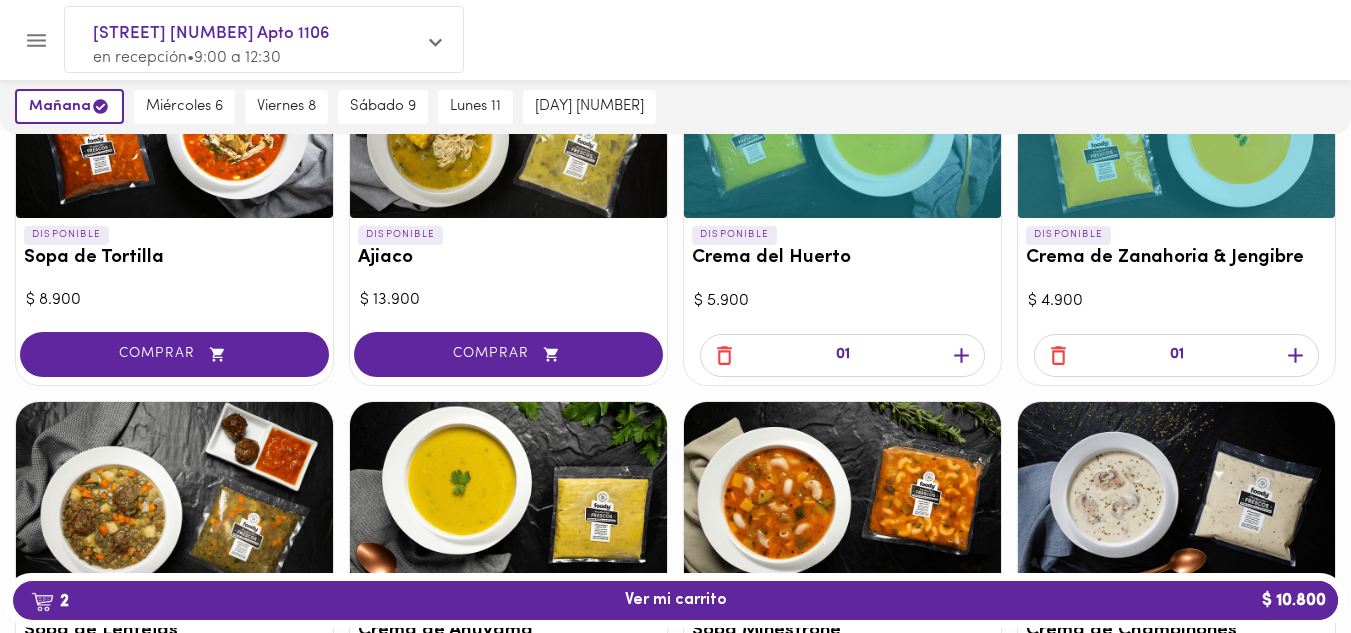 scroll, scrollTop: 501, scrollLeft: 0, axis: vertical 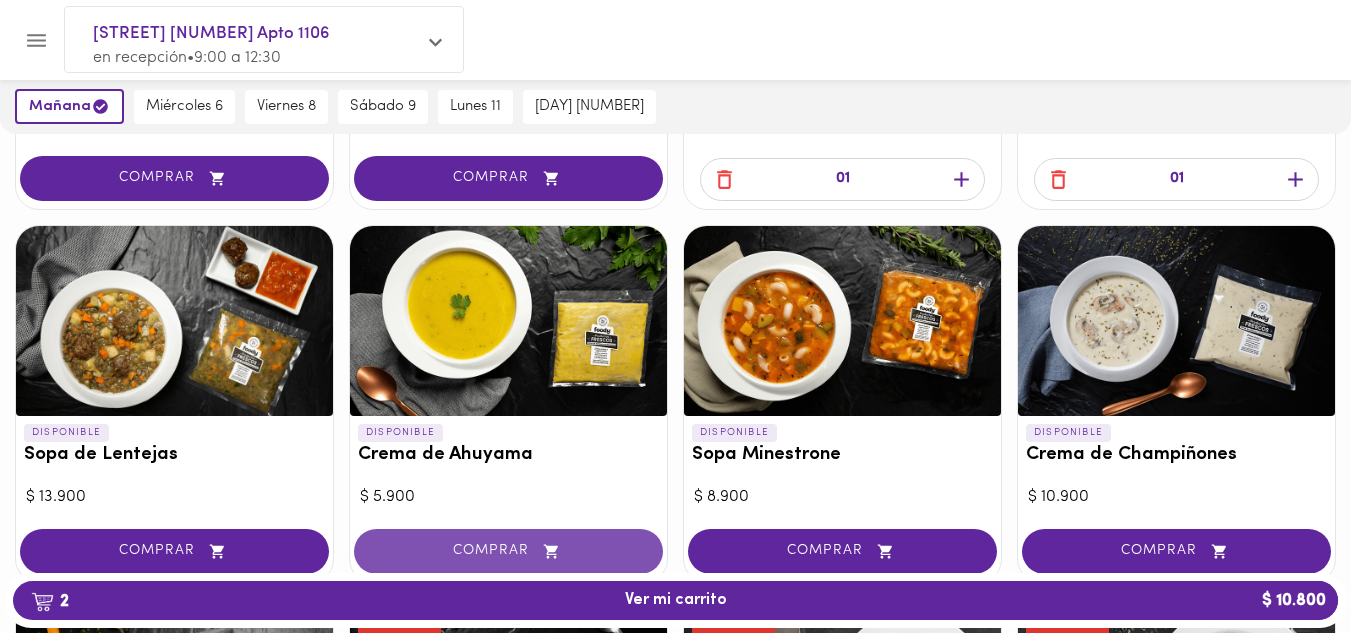 click on "COMPRAR" at bounding box center [508, 551] 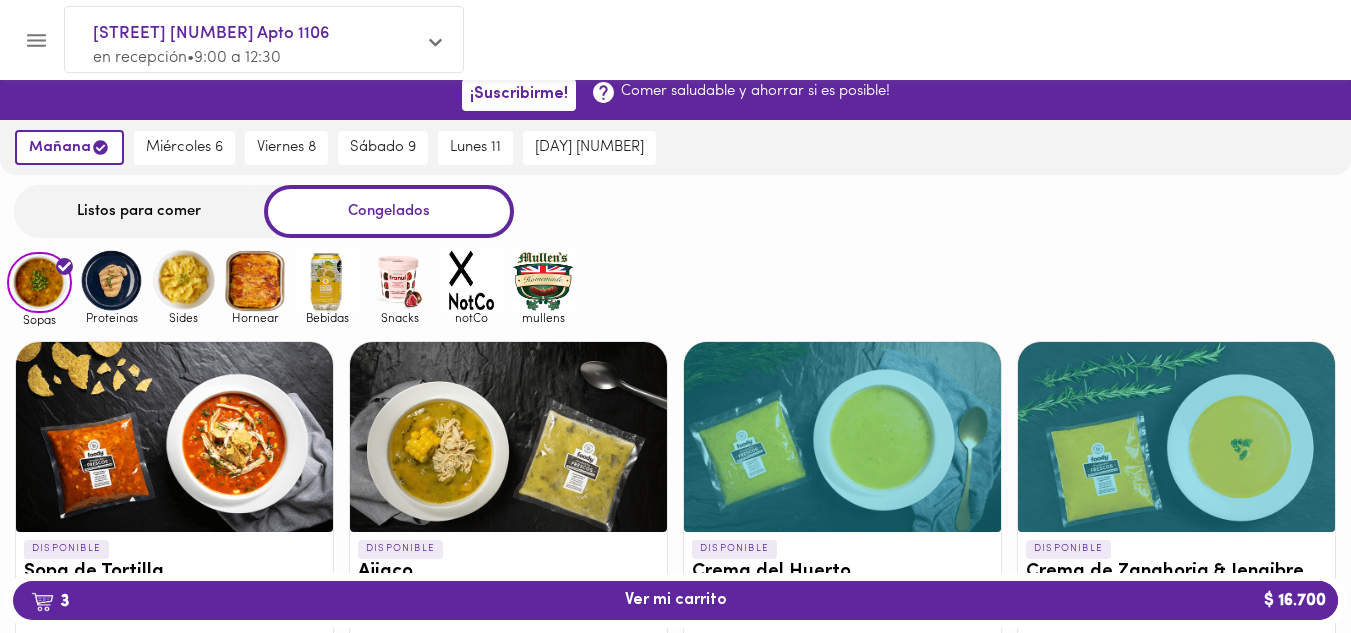 scroll, scrollTop: 0, scrollLeft: 0, axis: both 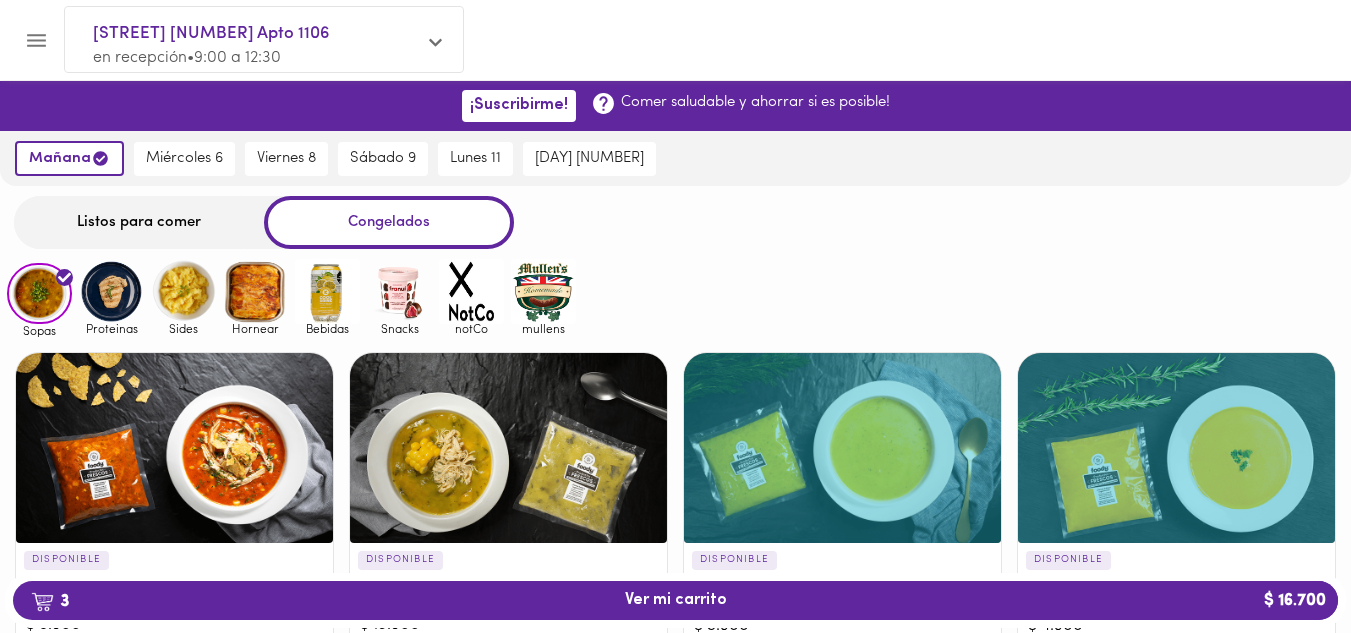 click at bounding box center [111, 291] 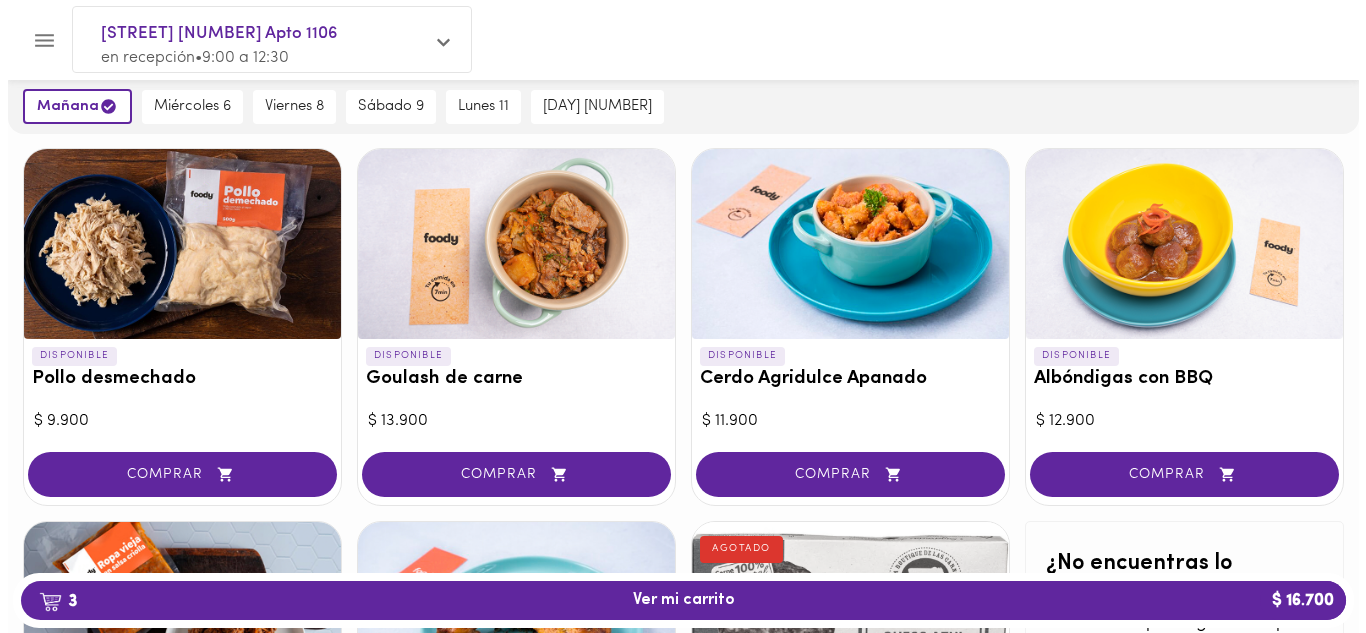scroll, scrollTop: 600, scrollLeft: 0, axis: vertical 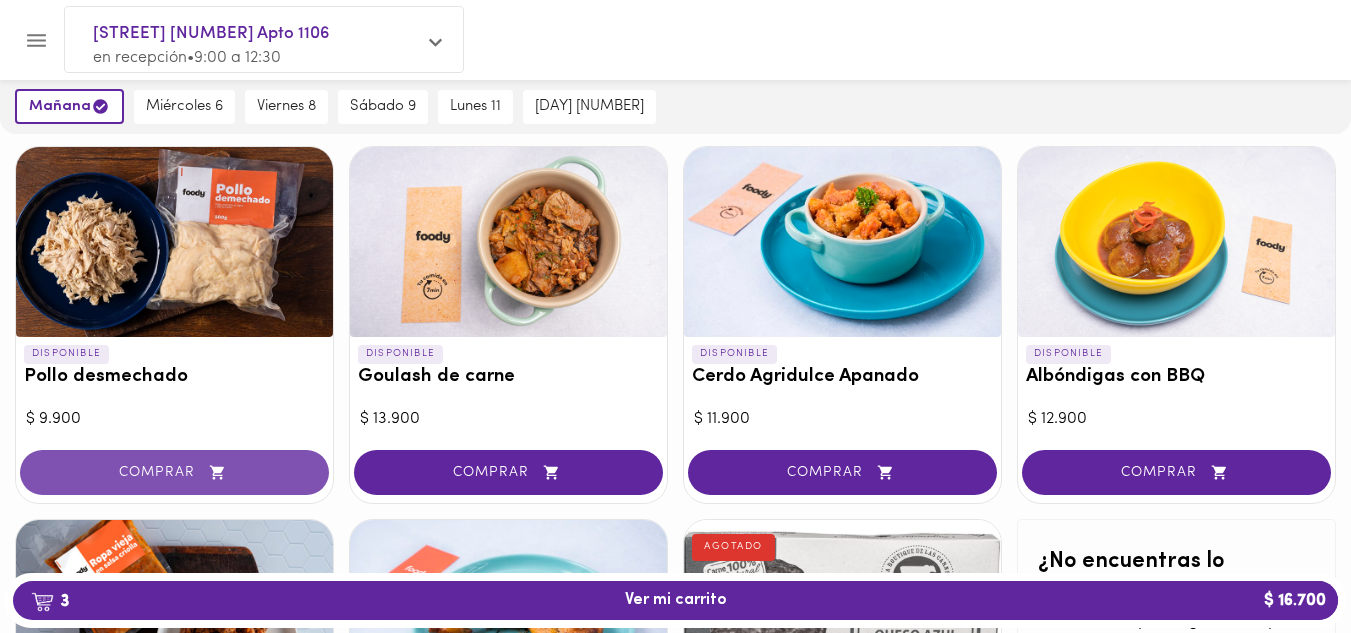 click on "COMPRAR" at bounding box center [174, 472] 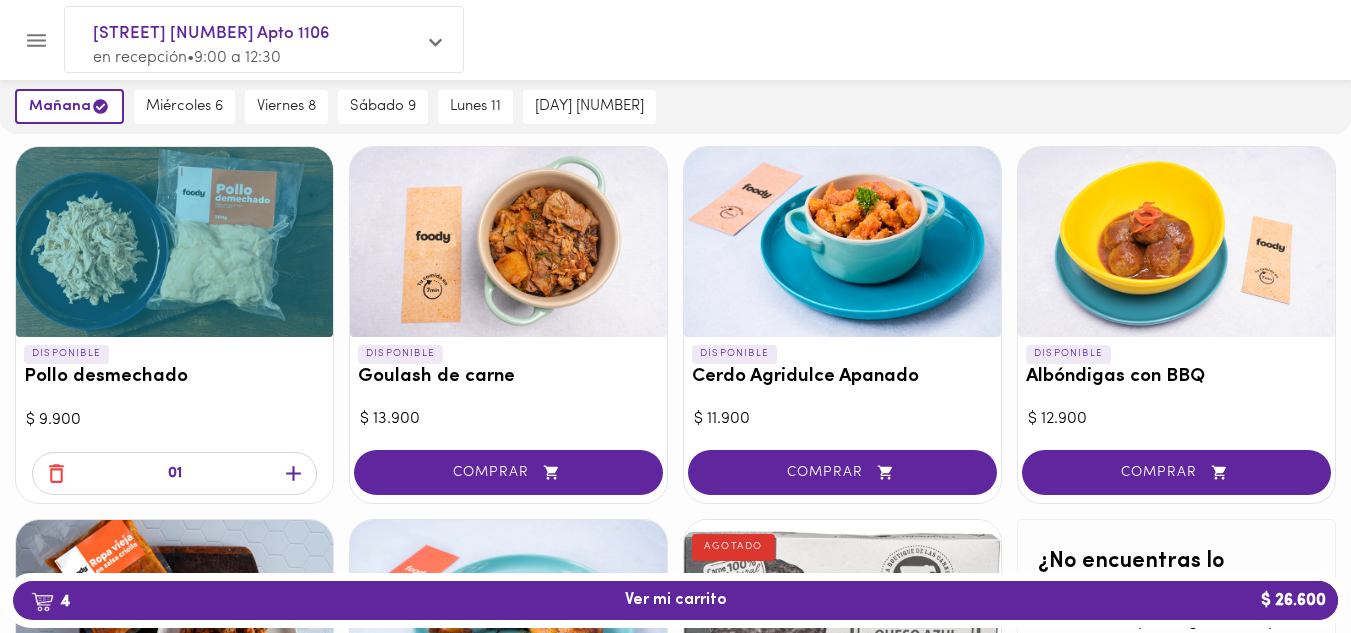 click 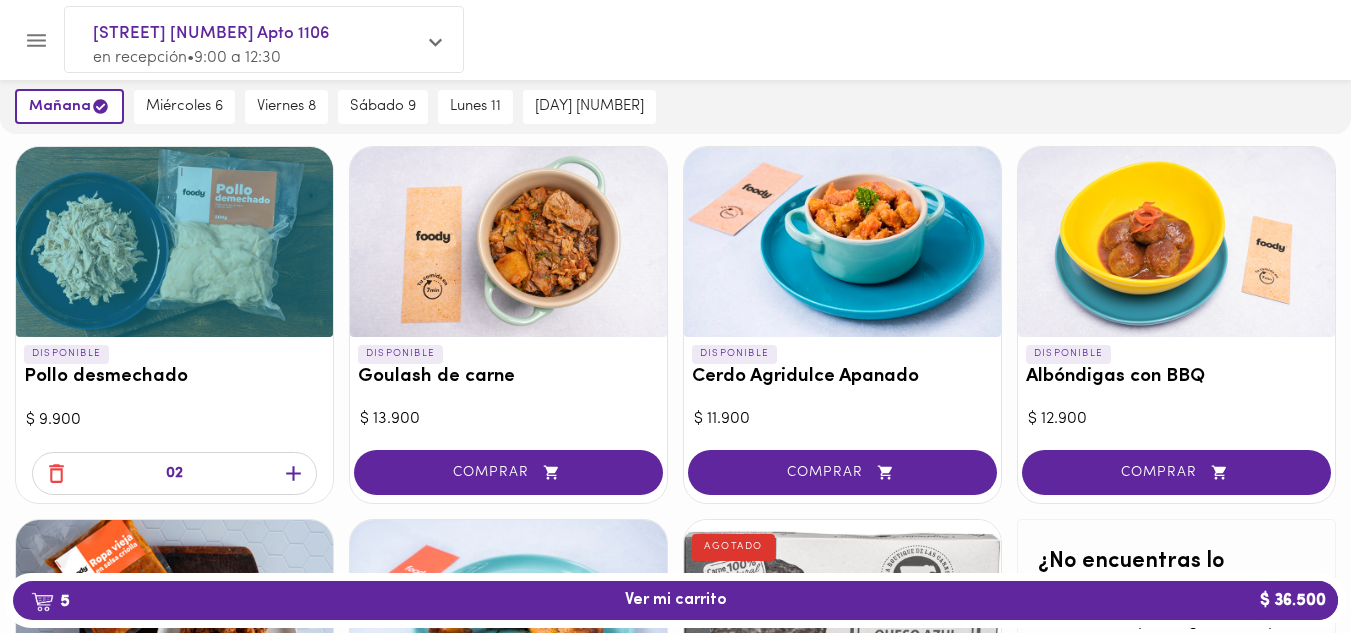 click 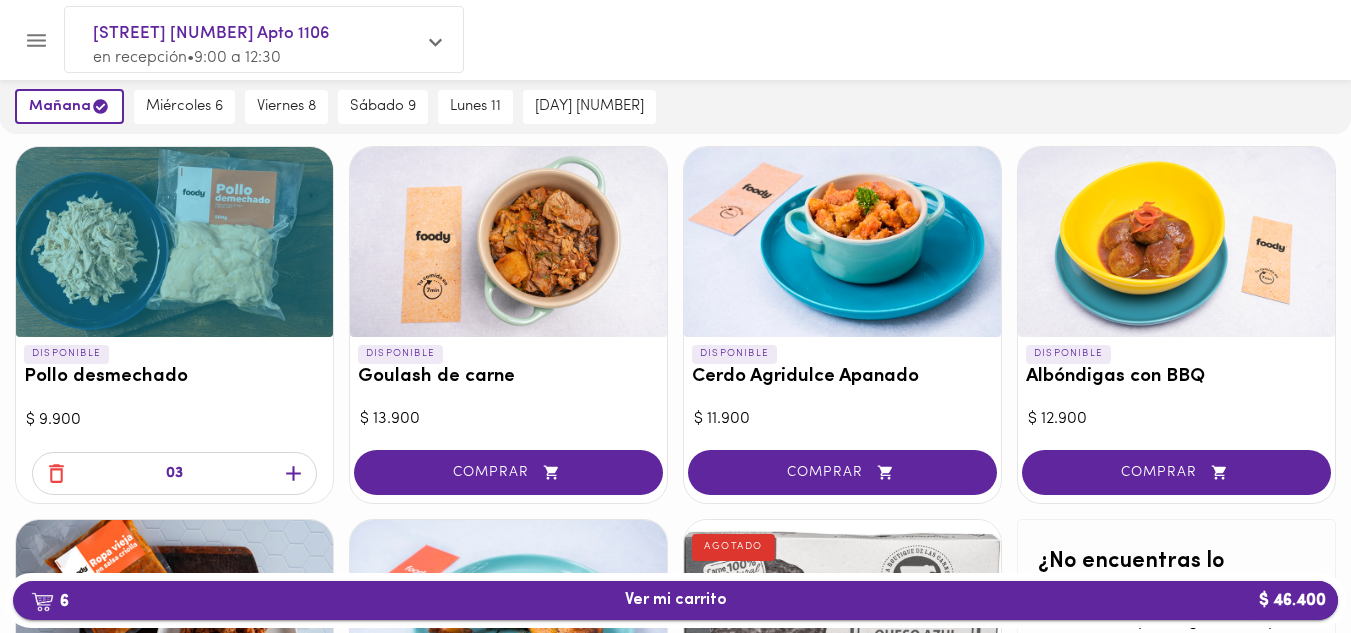 click on "6 Ver mi carrito $ 46.400" at bounding box center [675, 600] 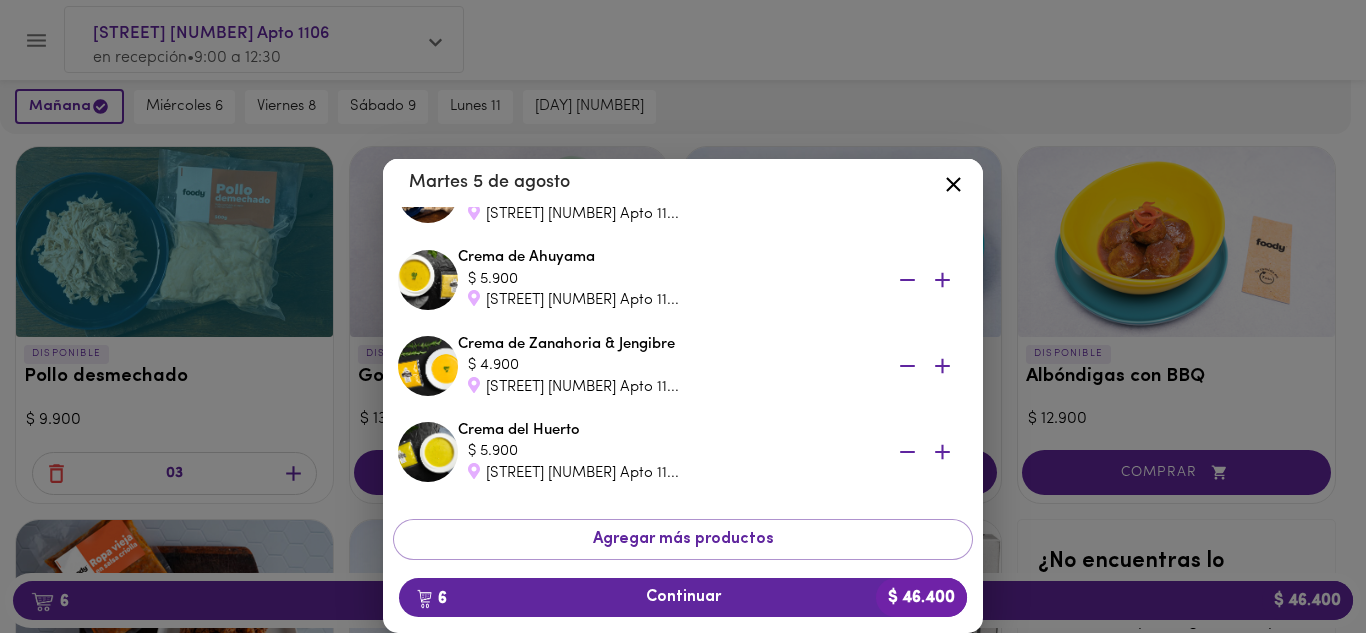 scroll, scrollTop: 300, scrollLeft: 0, axis: vertical 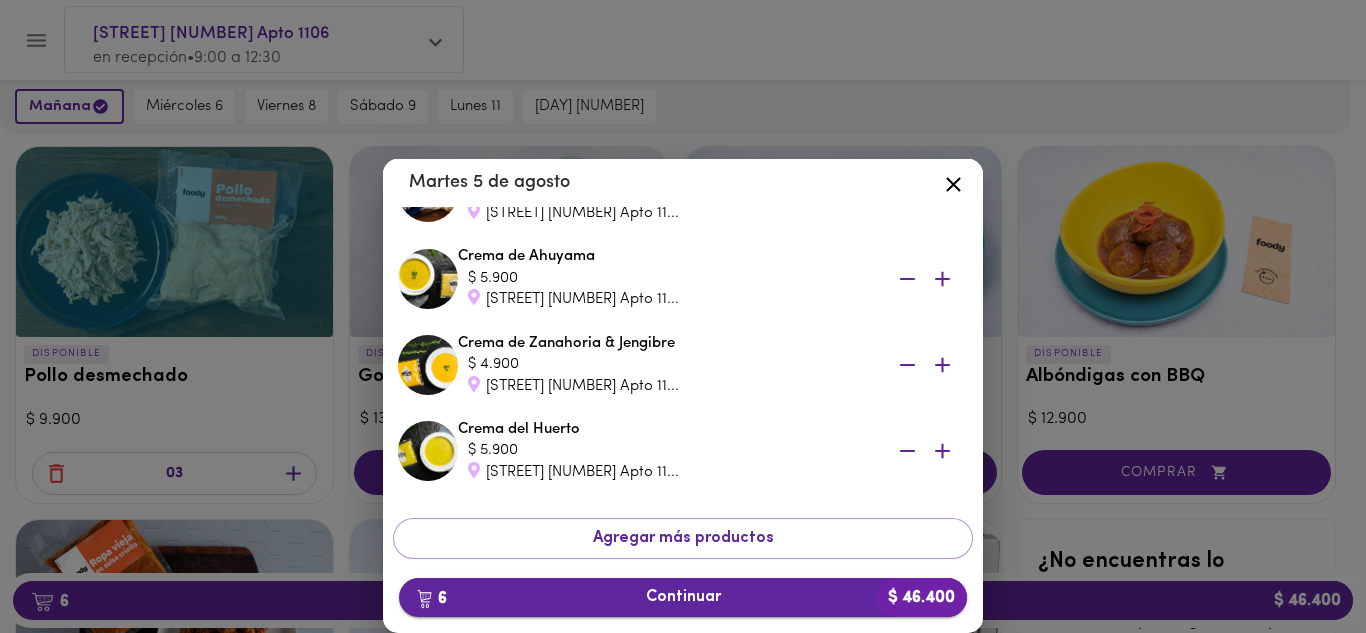 click on "6 Continuar $ 46.400" at bounding box center [683, 597] 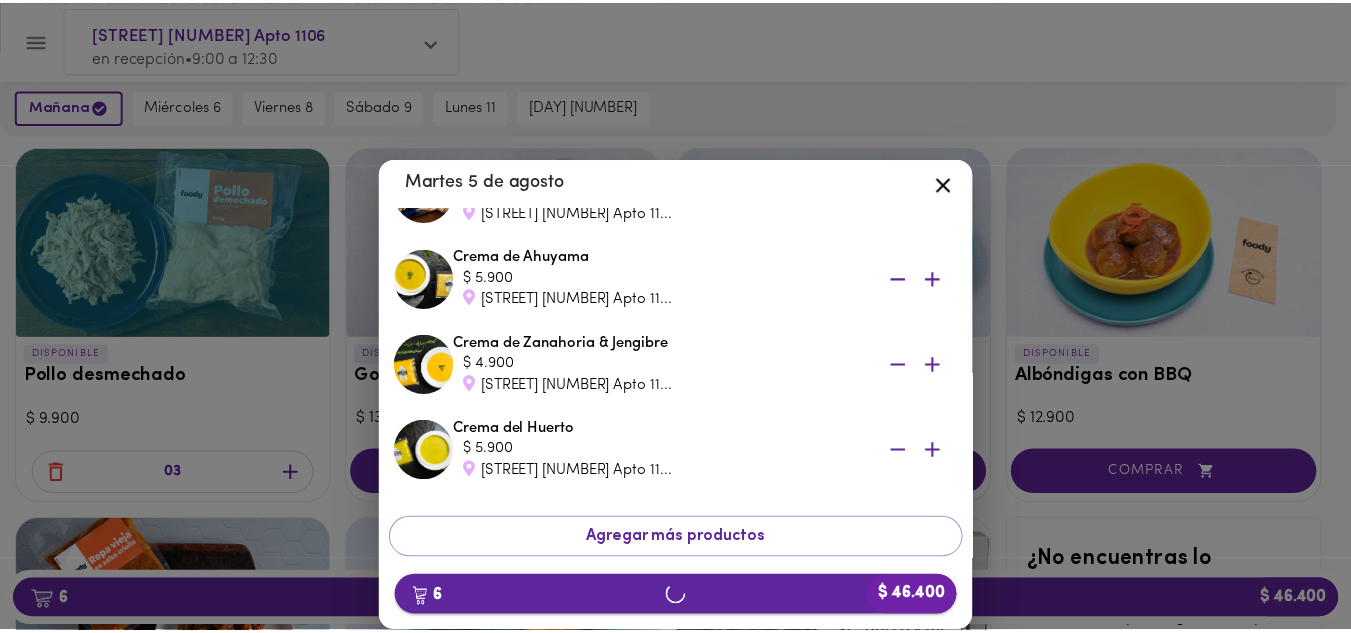 scroll, scrollTop: 0, scrollLeft: 0, axis: both 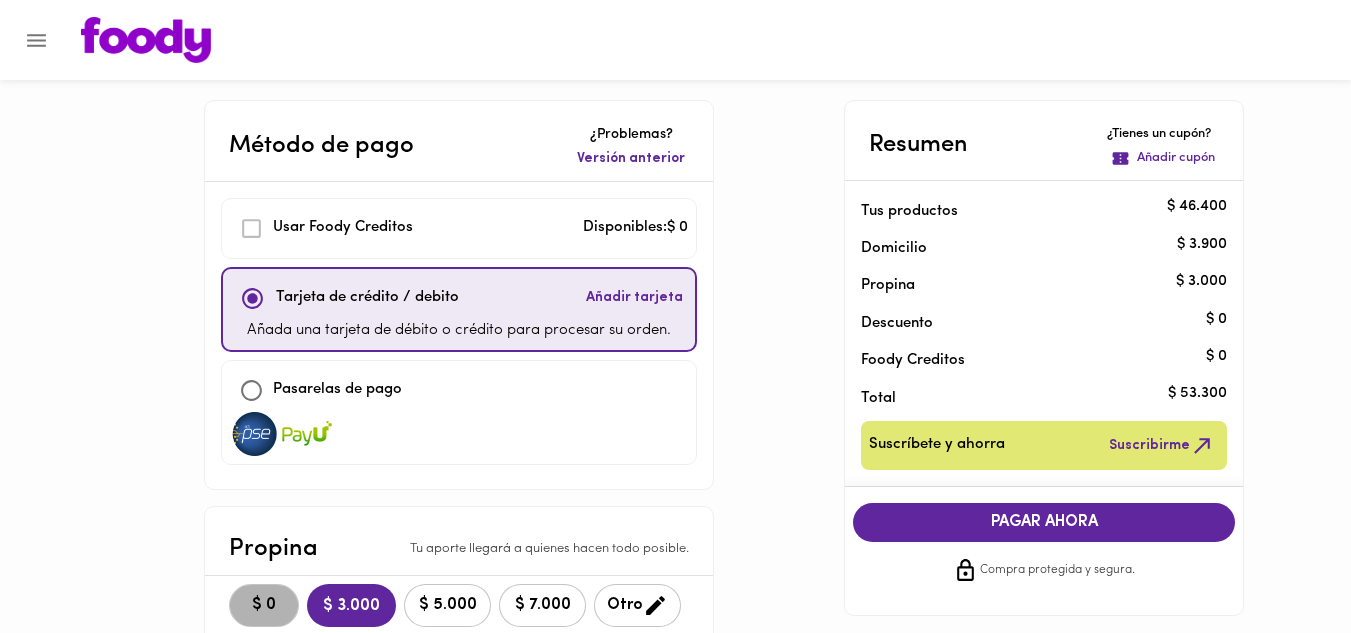 click on "$ 0" at bounding box center [264, 605] 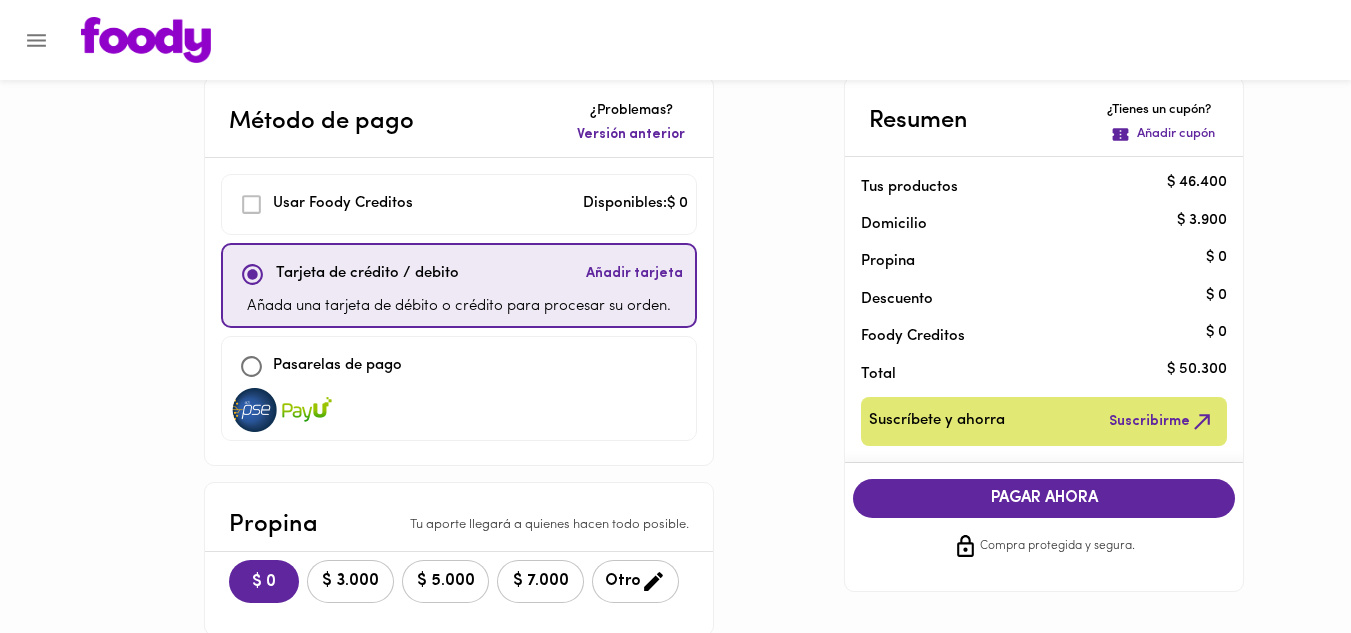 scroll, scrollTop: 0, scrollLeft: 0, axis: both 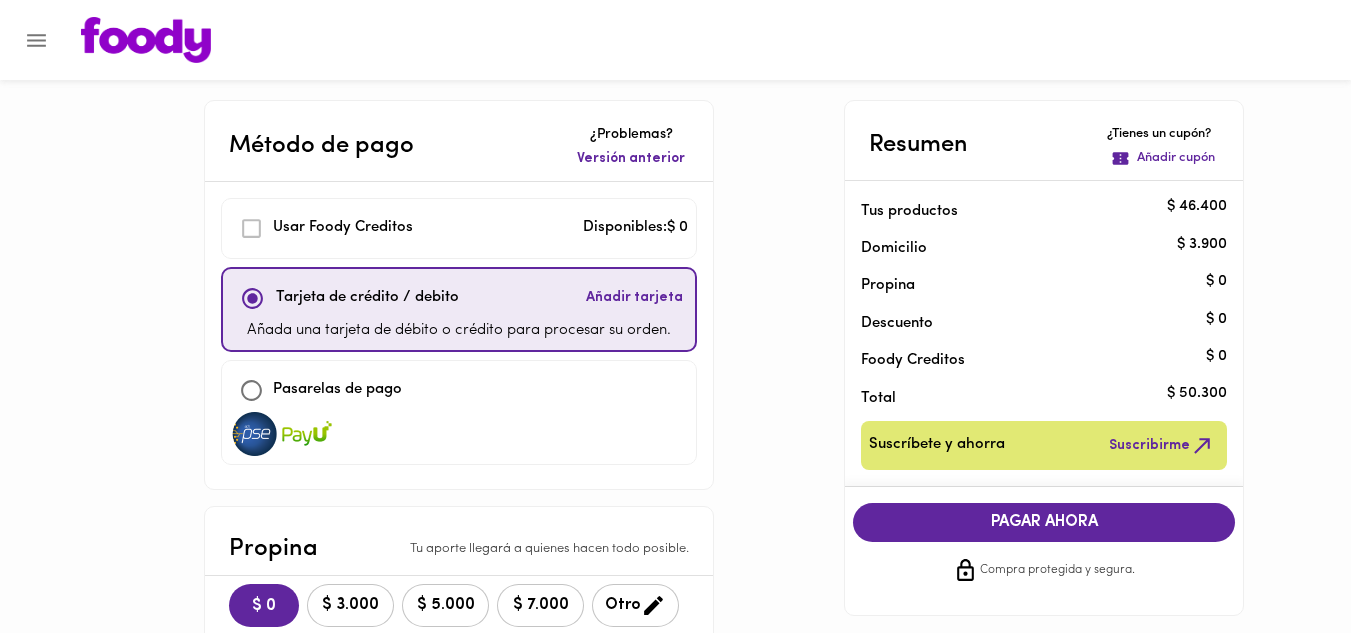 click at bounding box center [251, 390] 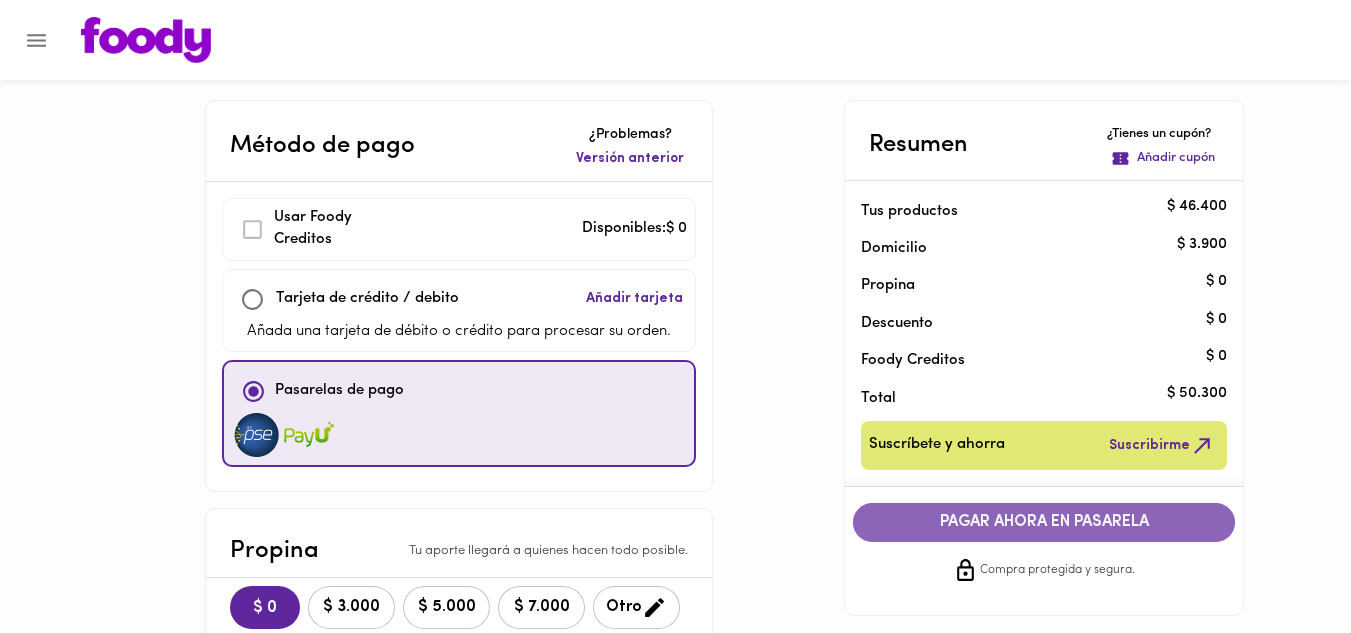 click on "PAGAR AHORA EN PASARELA" at bounding box center (1044, 522) 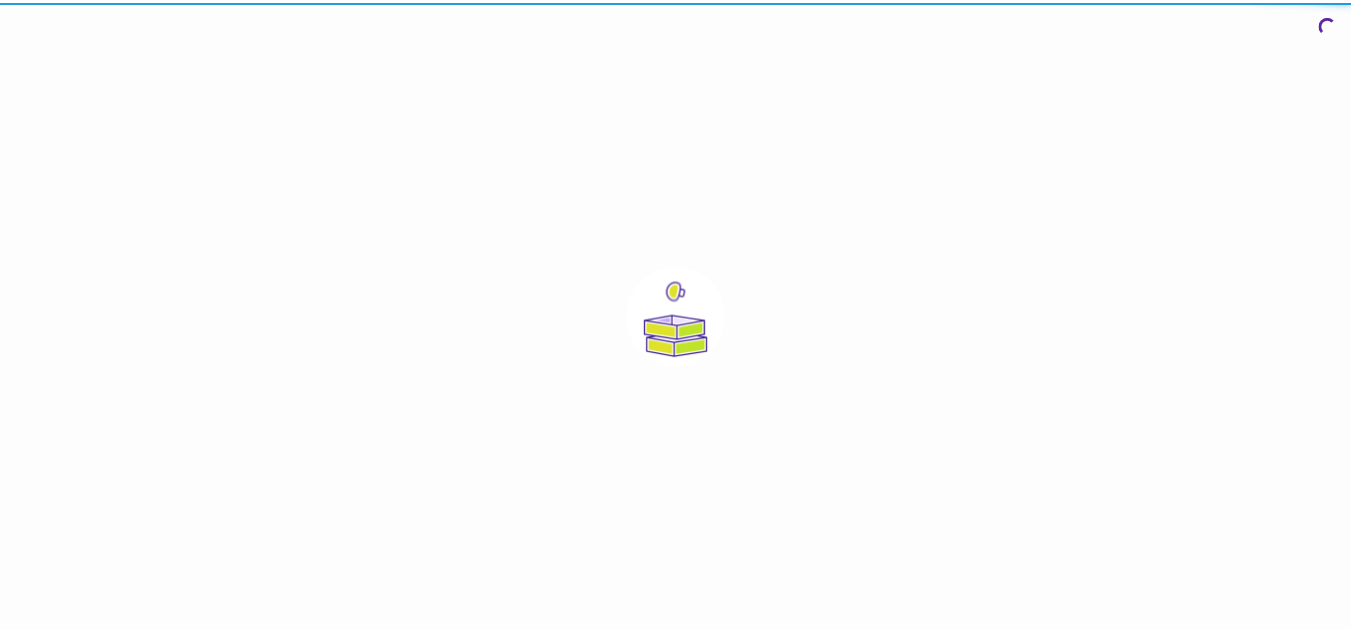 scroll, scrollTop: 0, scrollLeft: 0, axis: both 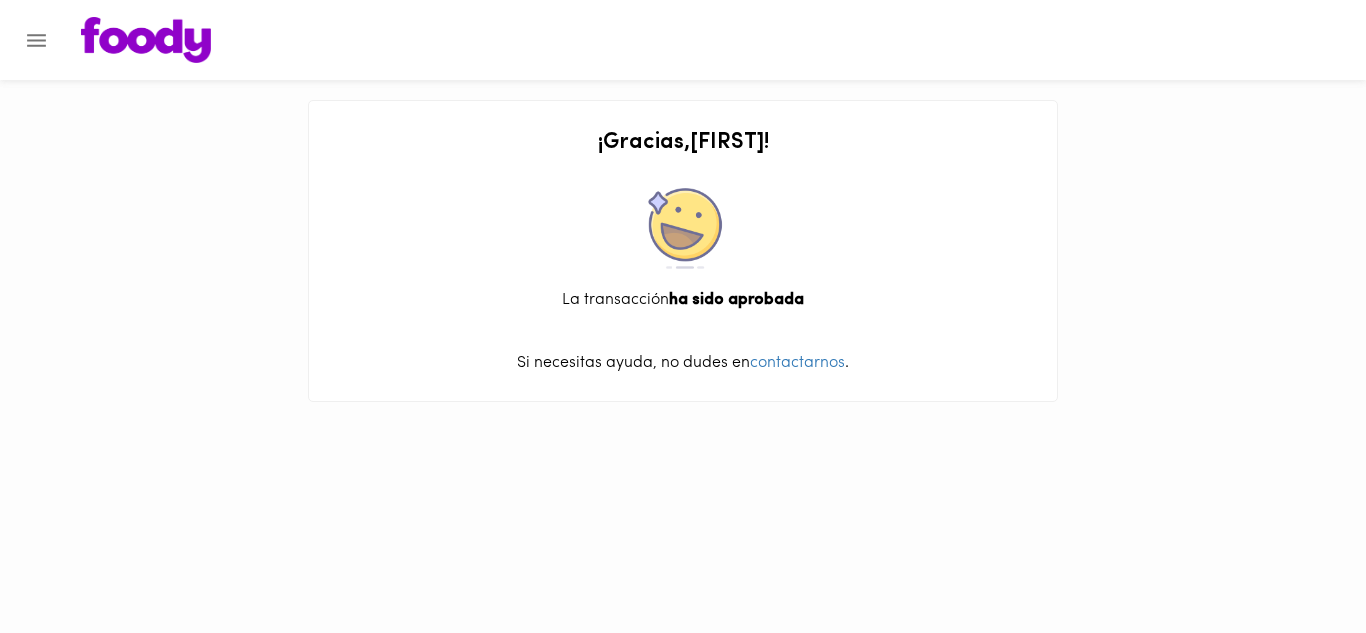 click 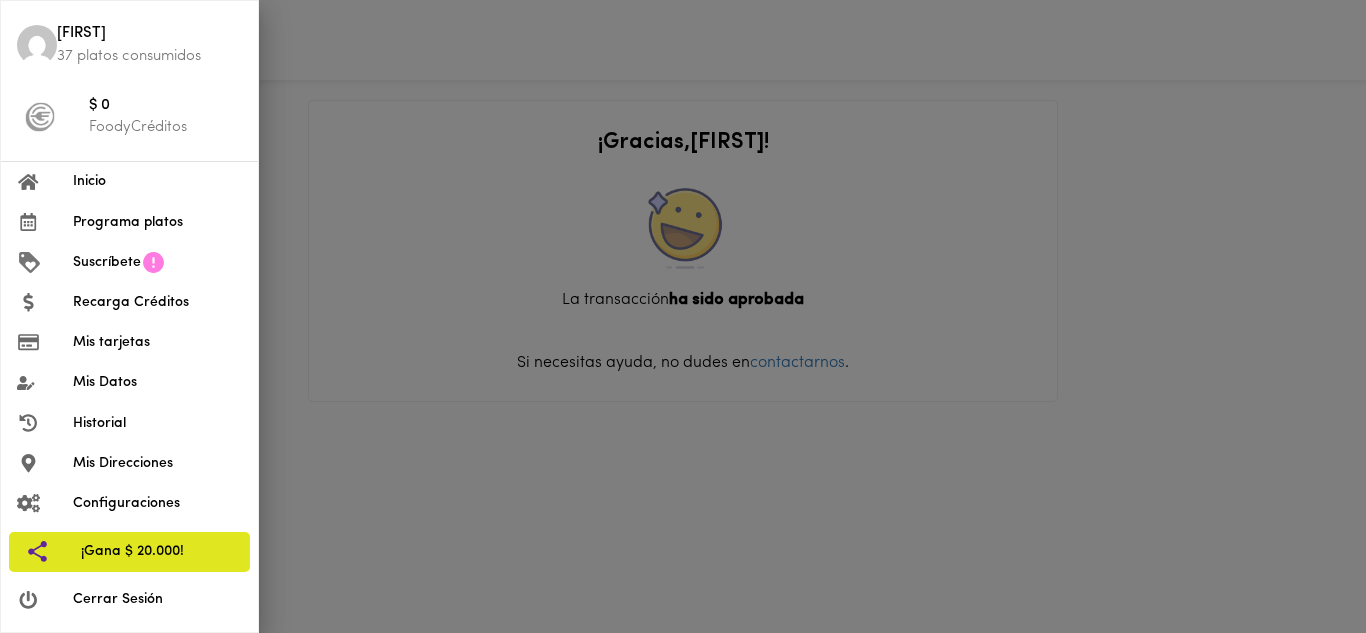 click on "Inicio" at bounding box center [157, 181] 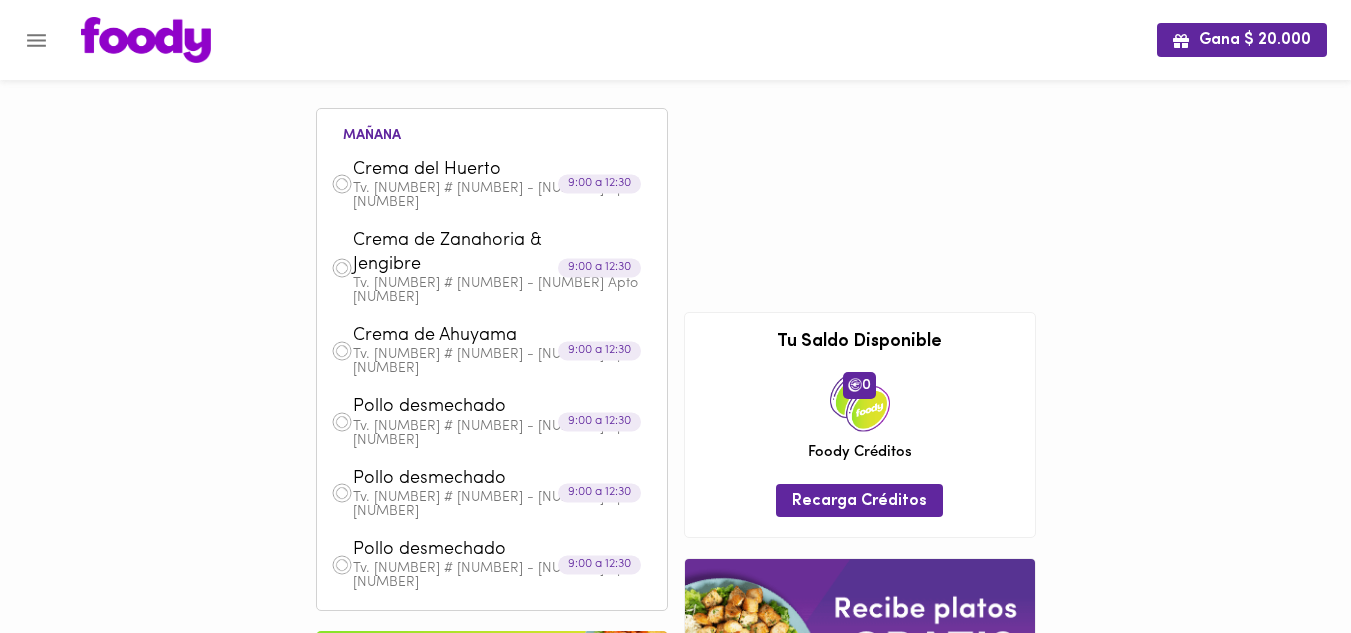 scroll, scrollTop: 0, scrollLeft: 0, axis: both 